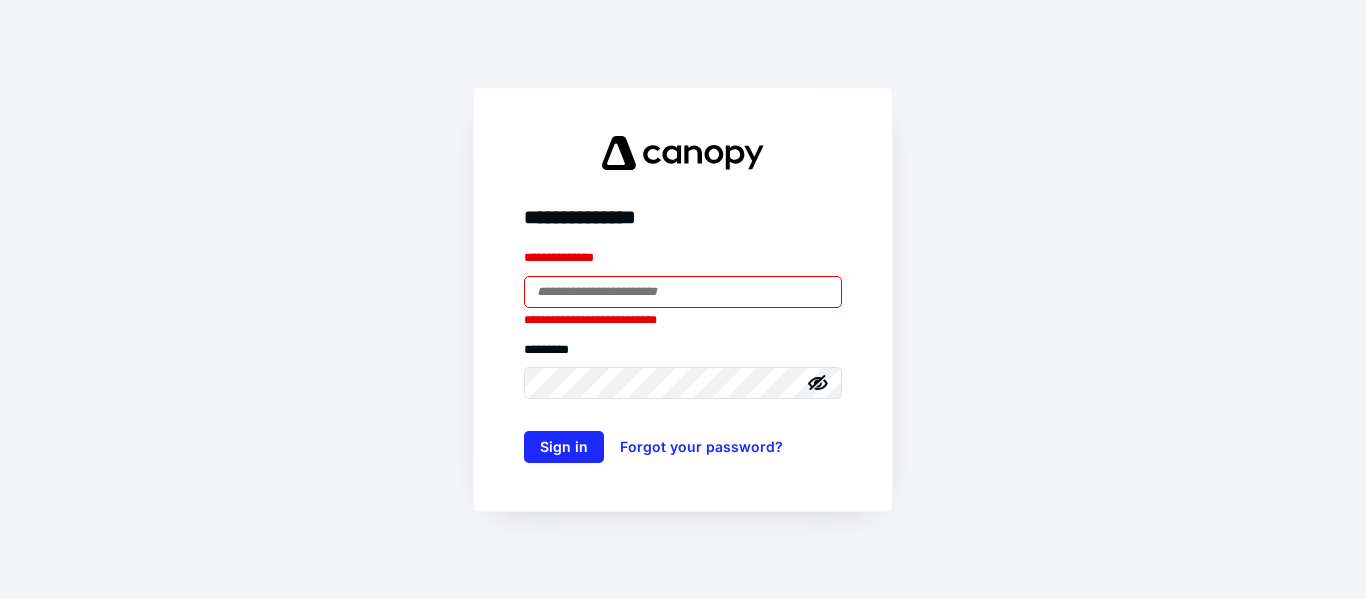 scroll, scrollTop: 0, scrollLeft: 0, axis: both 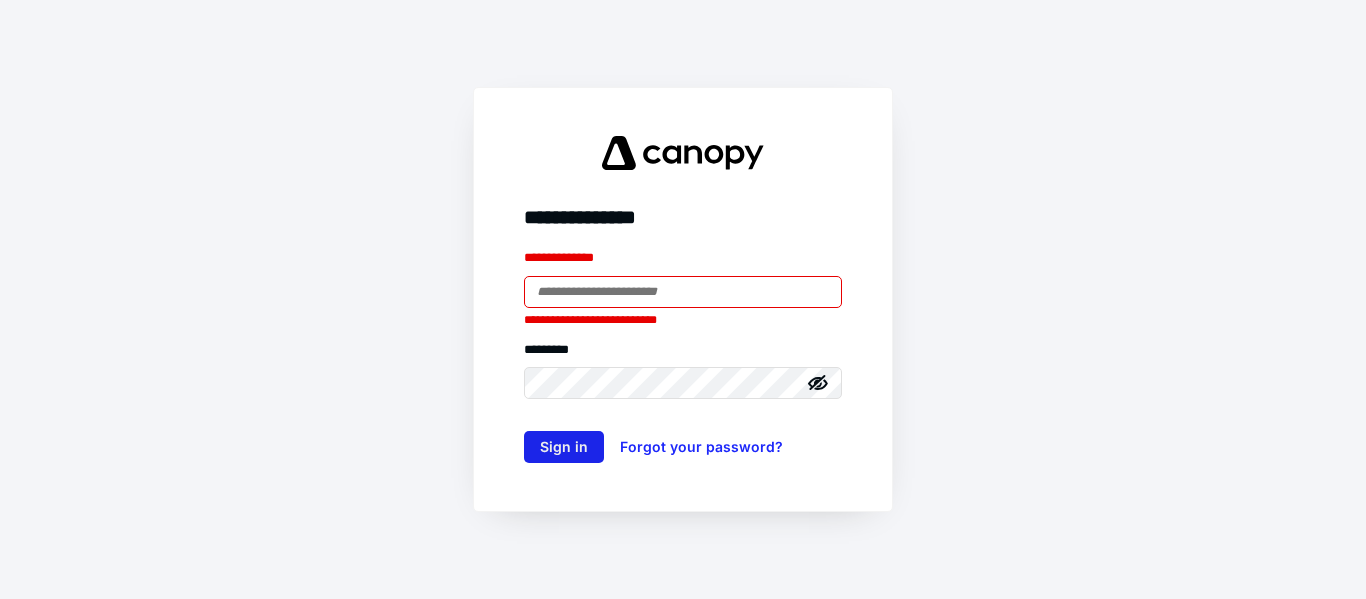 type on "**********" 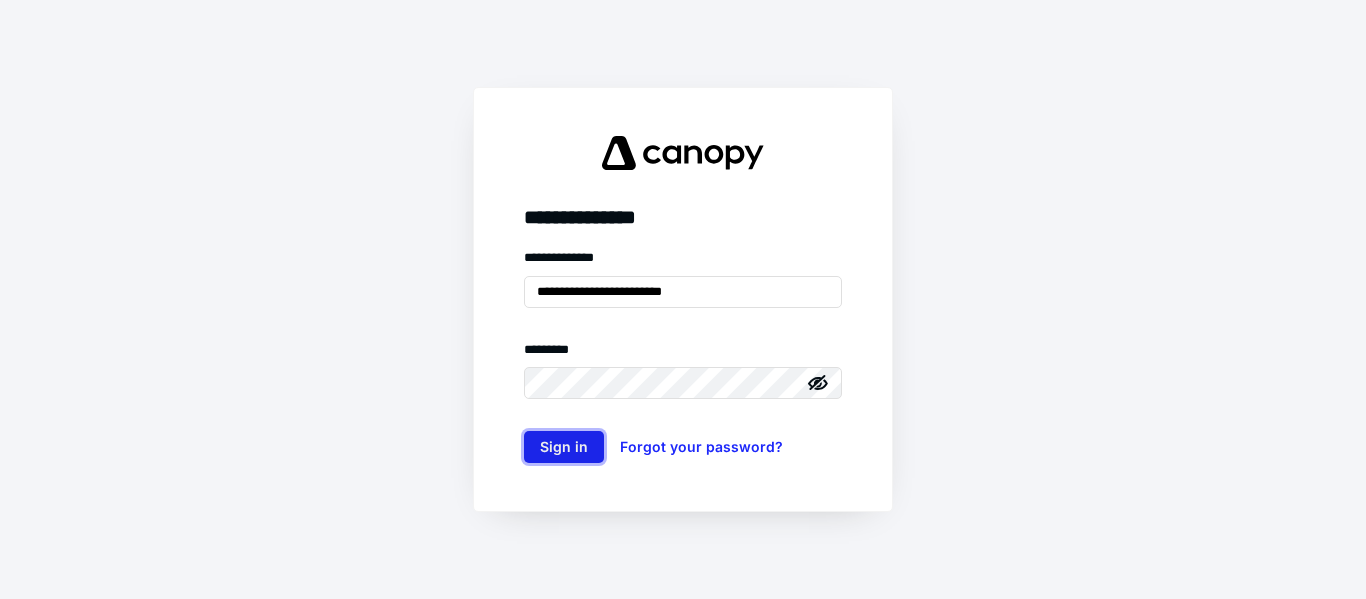 click on "Sign in" at bounding box center (564, 447) 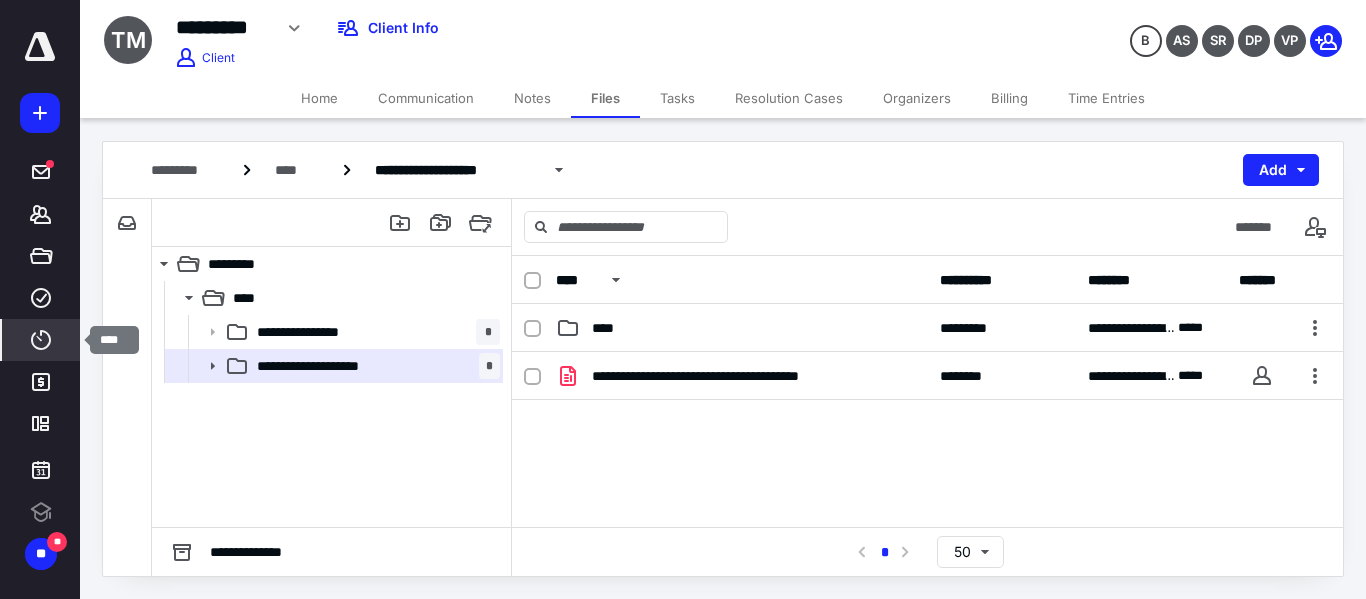 click 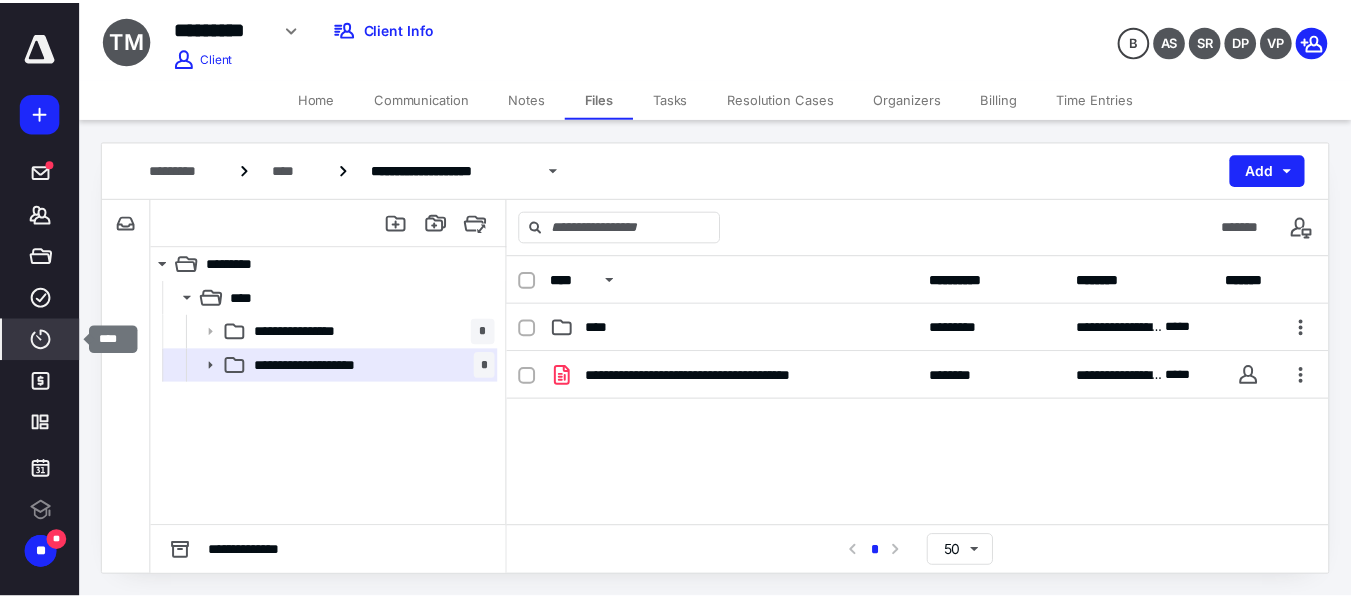 scroll, scrollTop: 0, scrollLeft: 0, axis: both 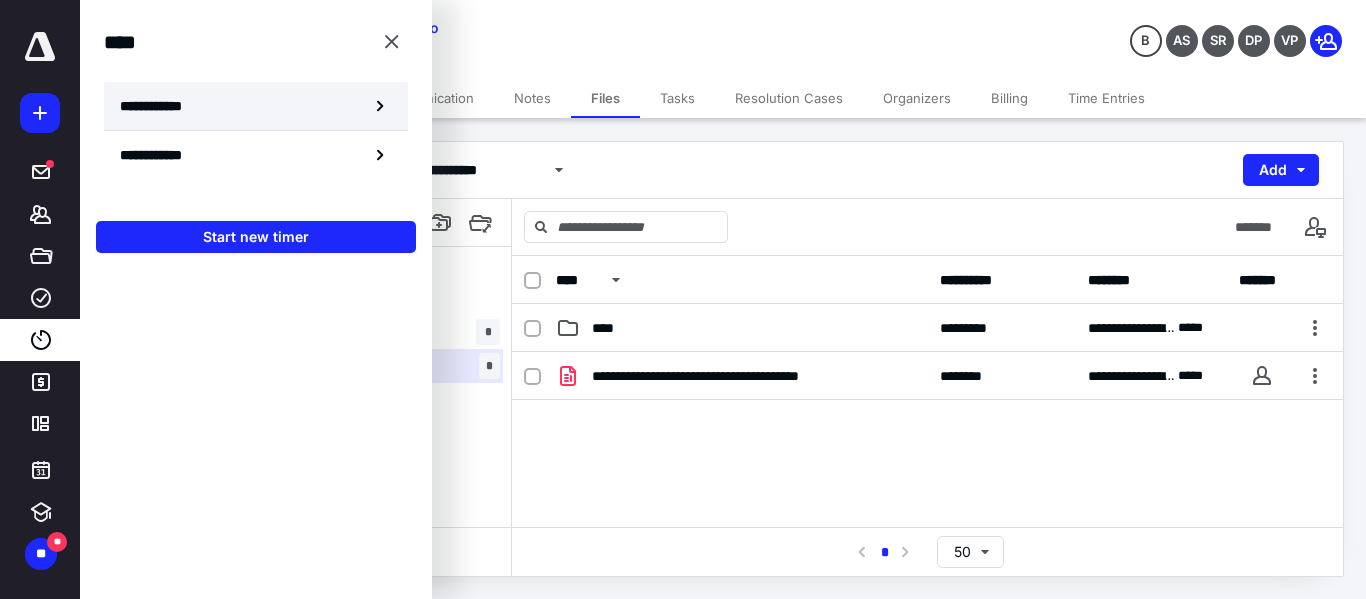 click on "**********" at bounding box center [162, 106] 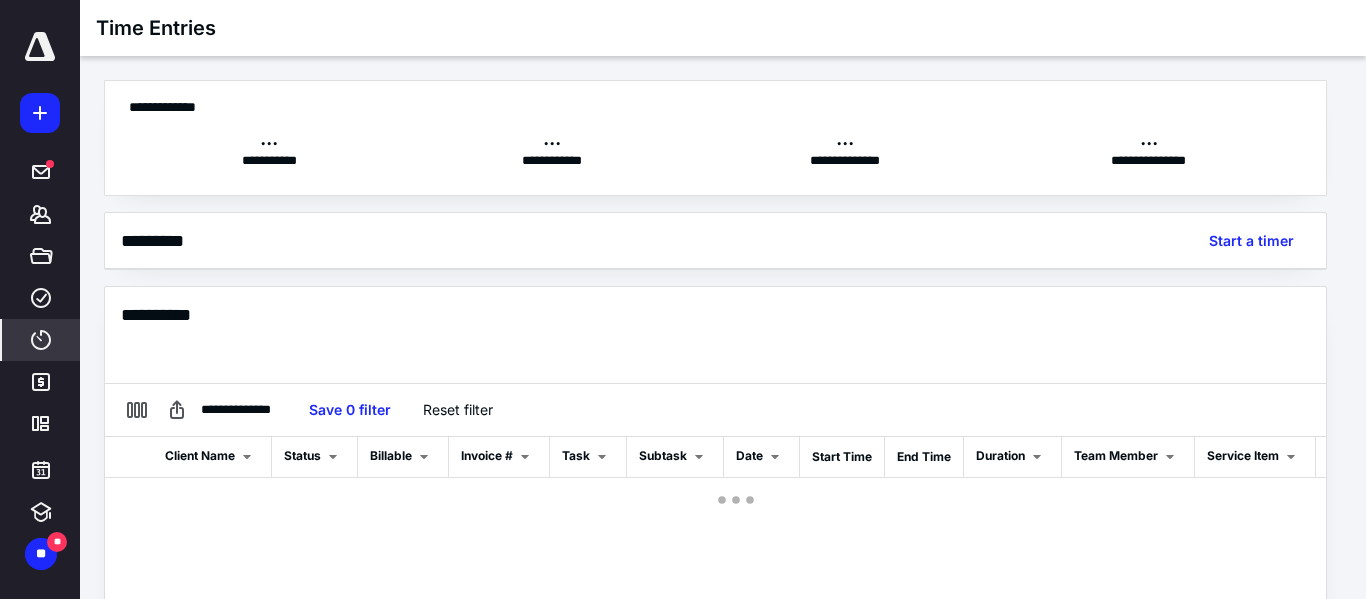 click on "**********" at bounding box center (675, 386) 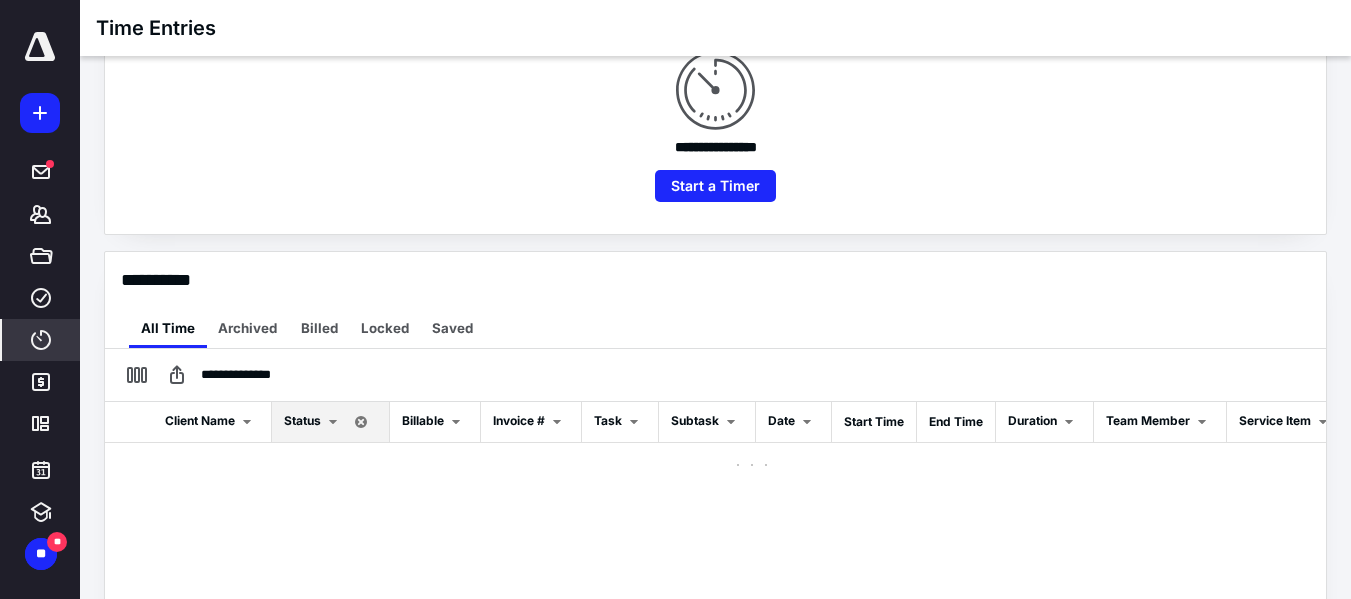 scroll, scrollTop: 350, scrollLeft: 0, axis: vertical 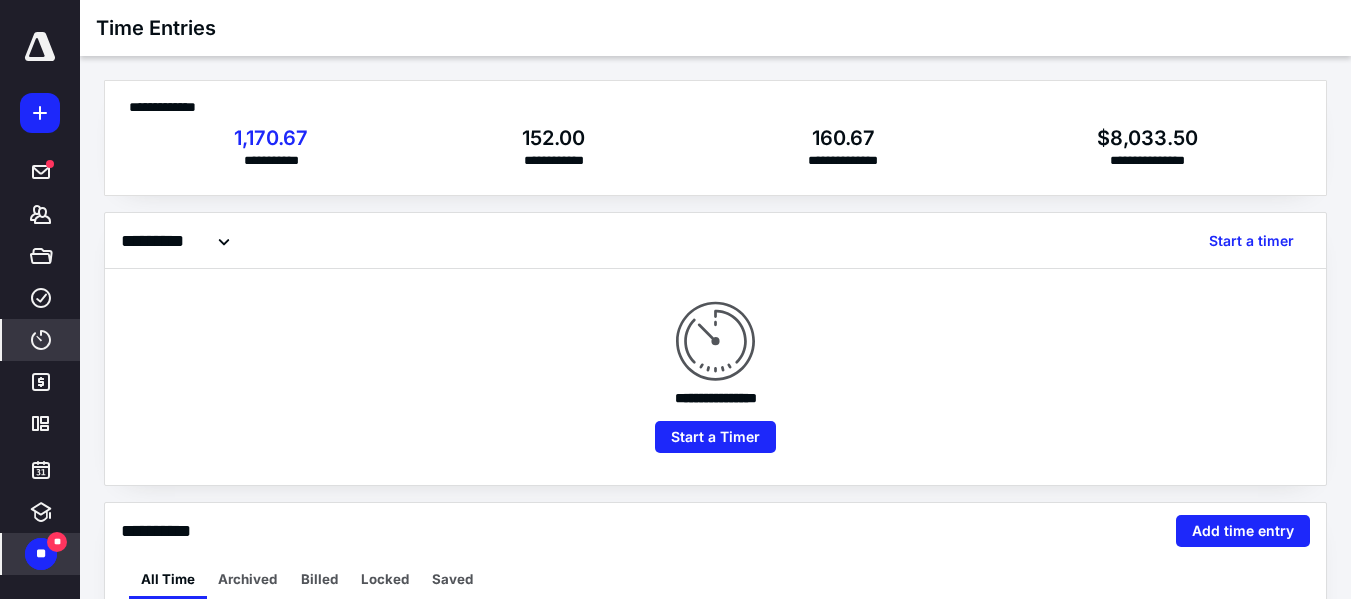 click on "**" at bounding box center (41, 554) 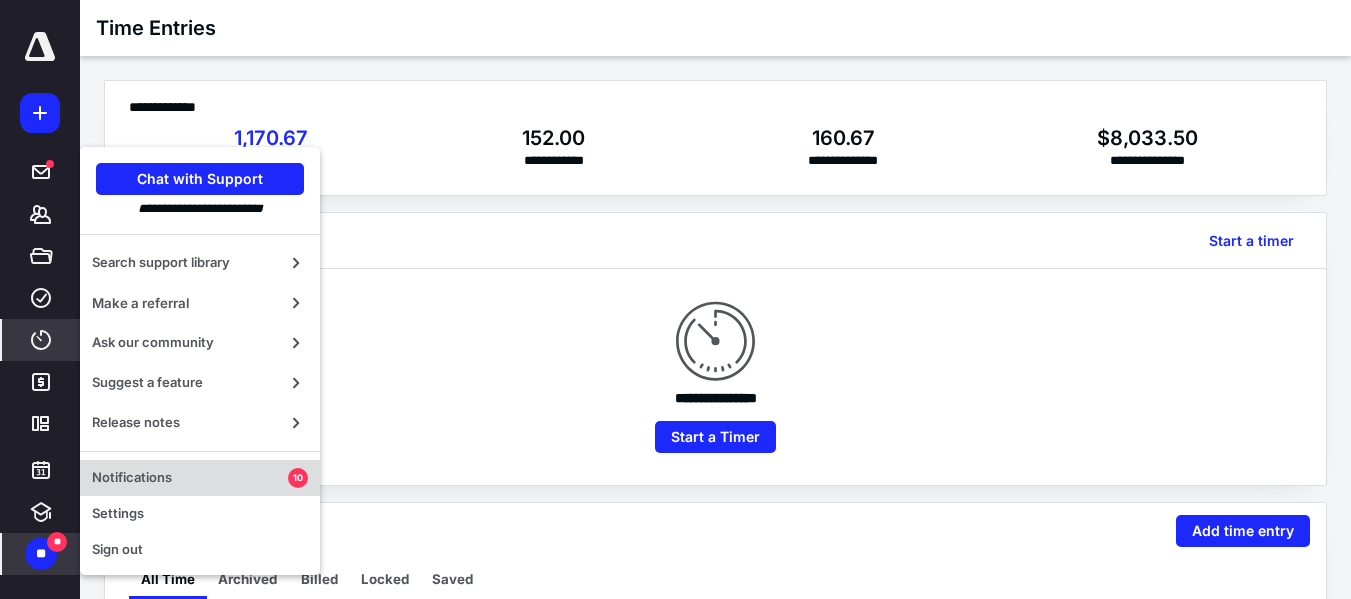 click on "Notifications" at bounding box center [190, 478] 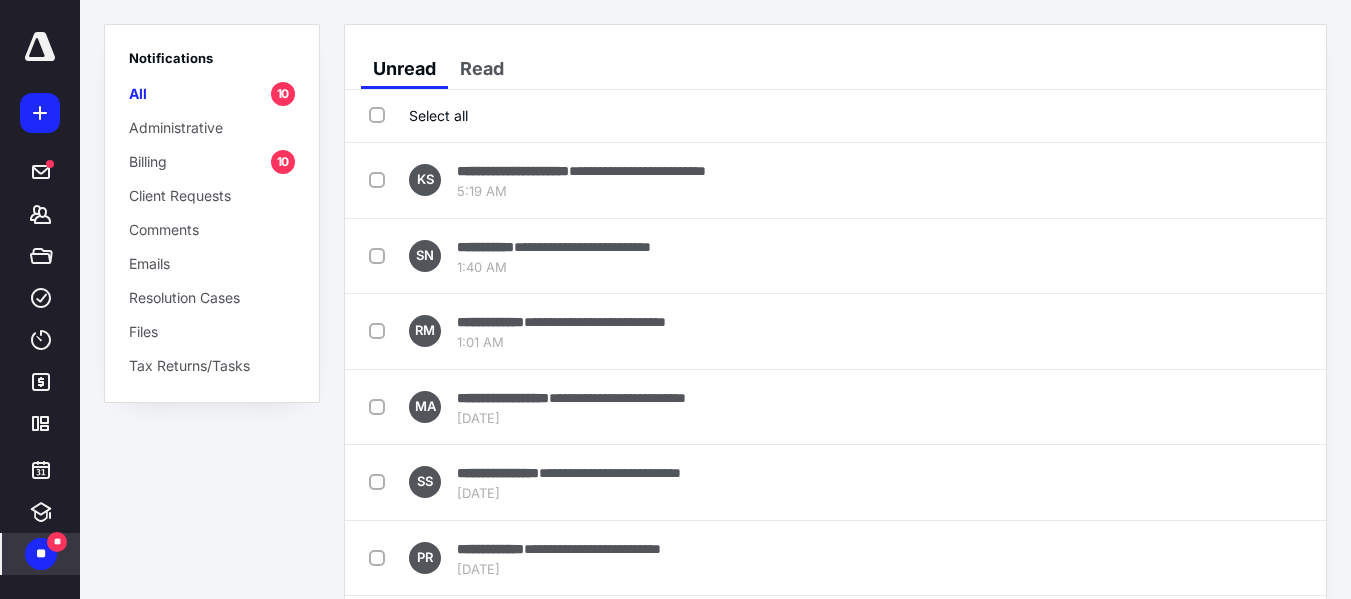 click on "Select all" at bounding box center (418, 115) 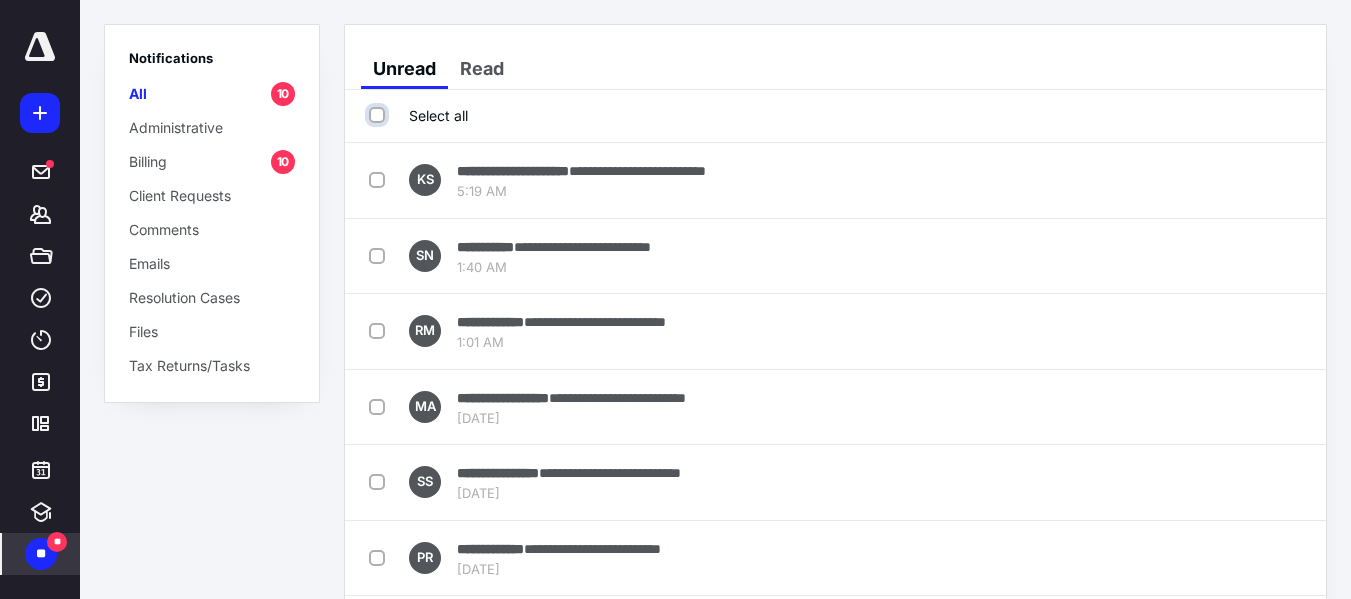 click on "Select all" at bounding box center (379, 115) 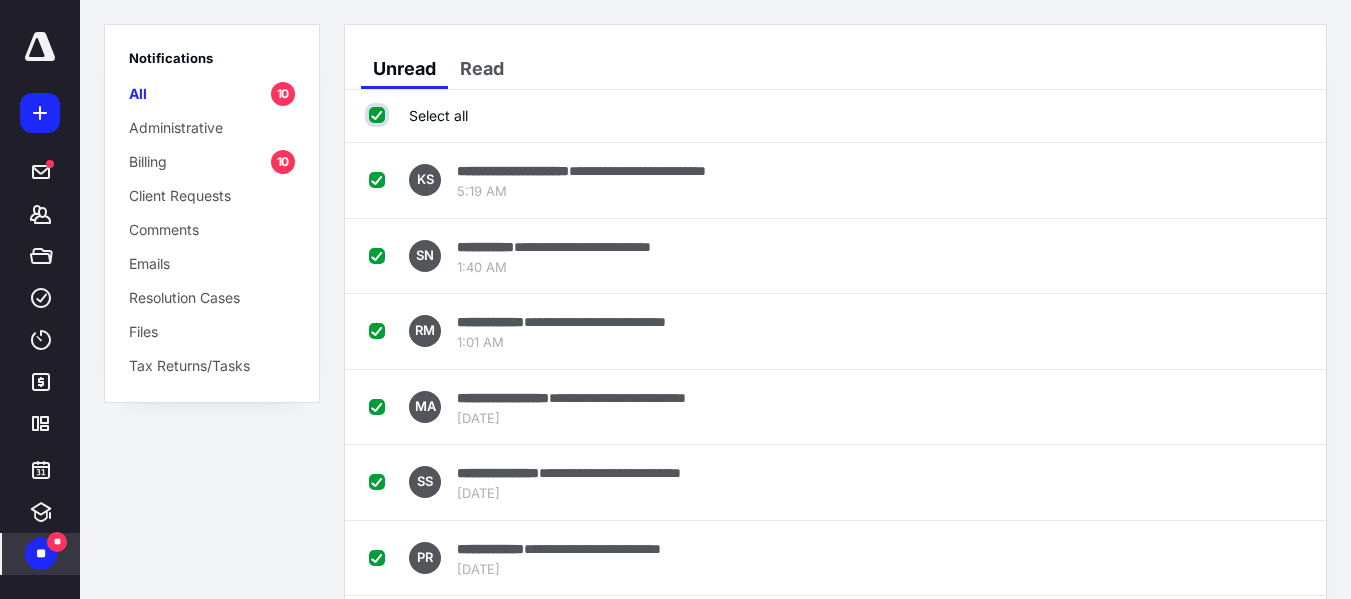 checkbox on "true" 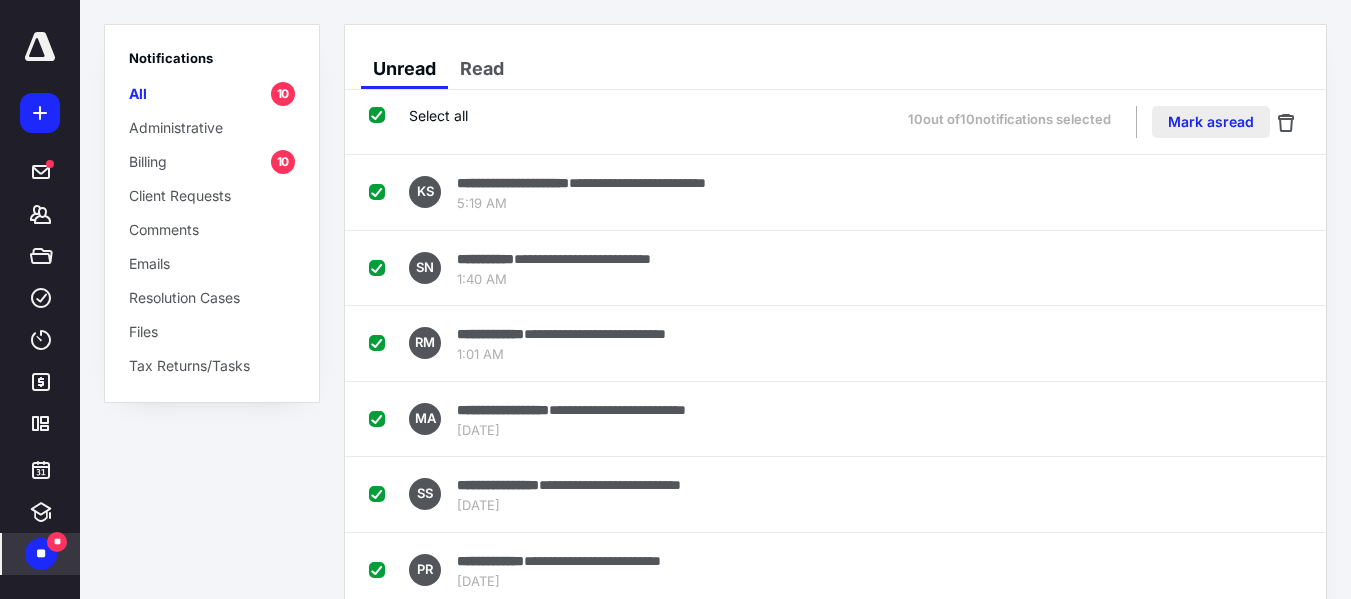 click on "Mark as  read" at bounding box center [1211, 122] 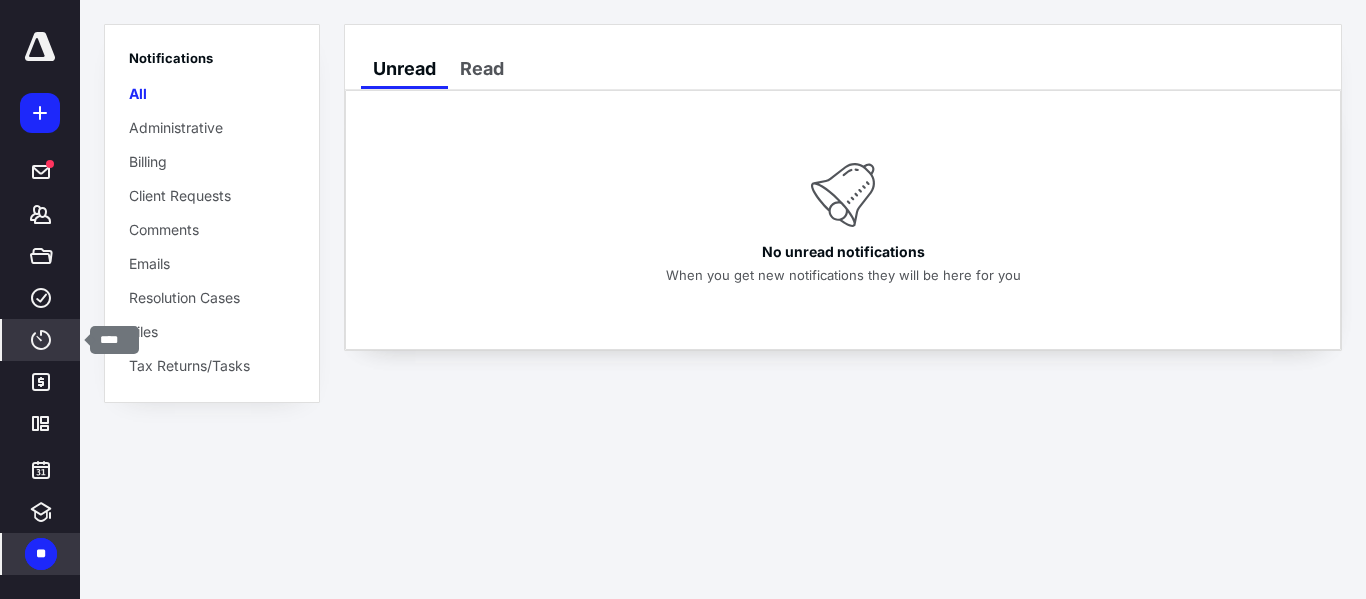 click 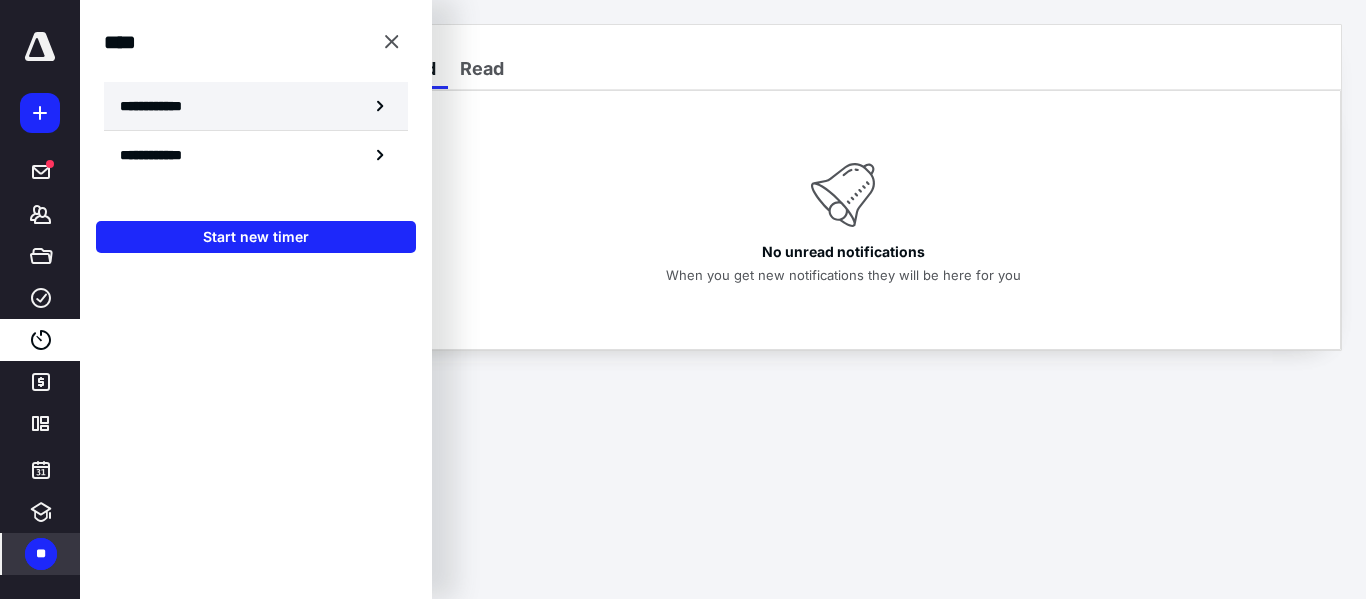 click on "**********" at bounding box center [256, 106] 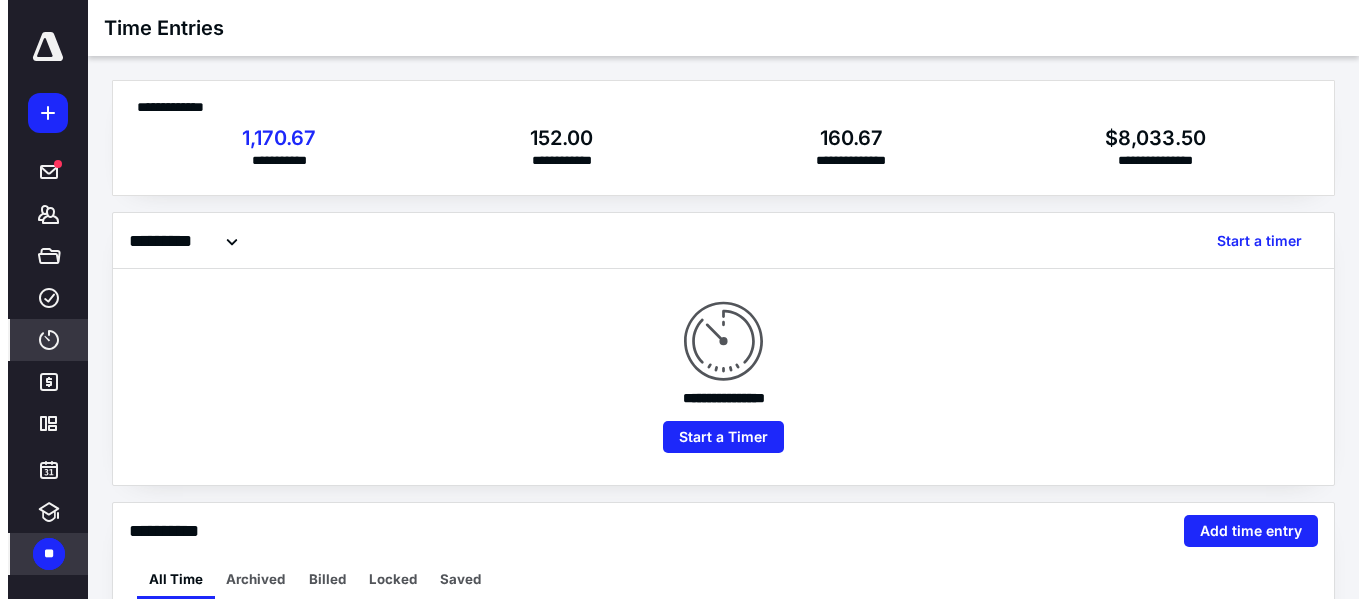 scroll, scrollTop: 369, scrollLeft: 0, axis: vertical 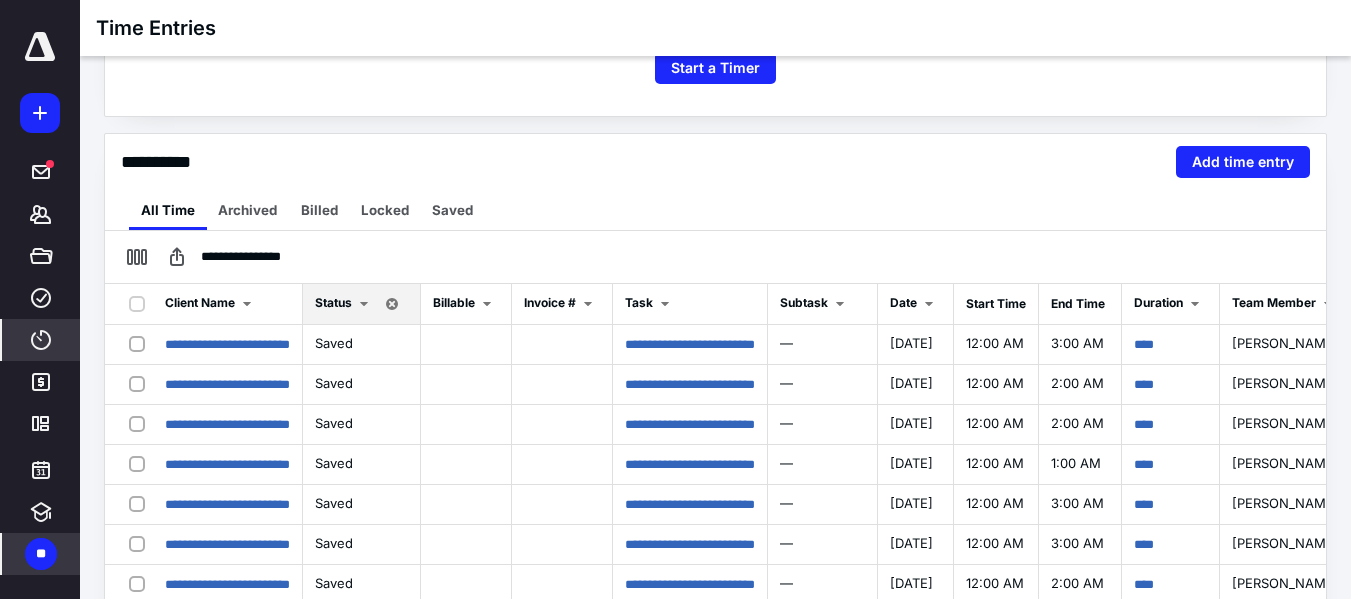 click on "**********" at bounding box center (715, 162) 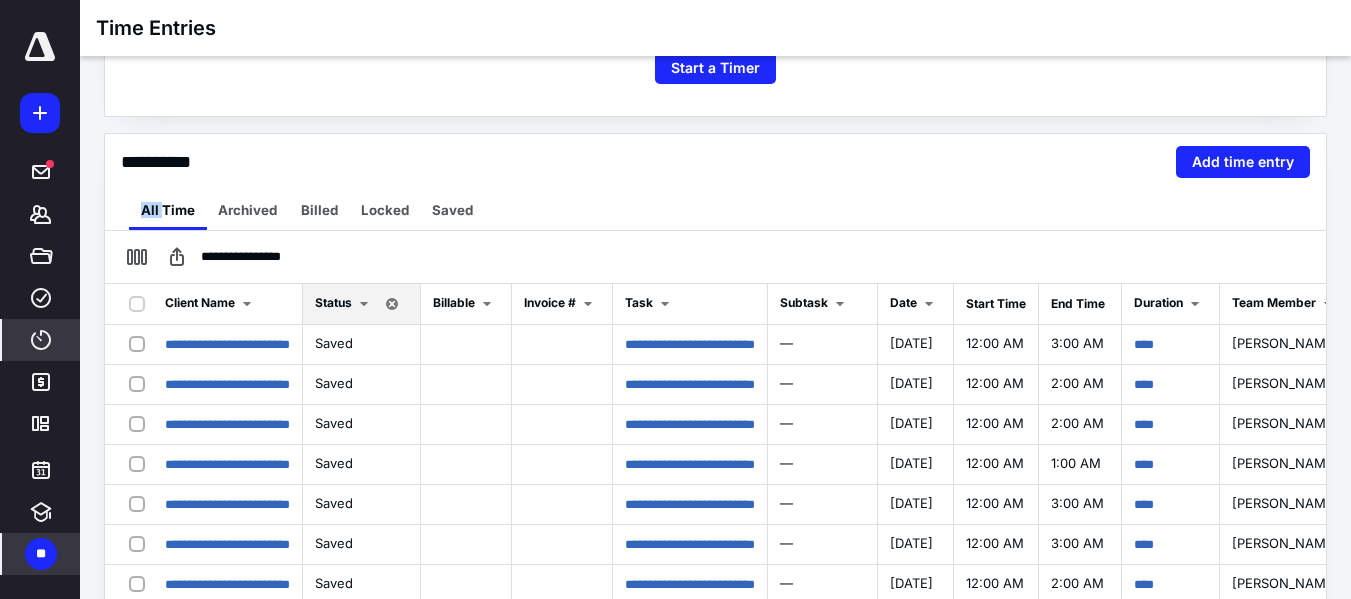 click on "**********" at bounding box center [715, 162] 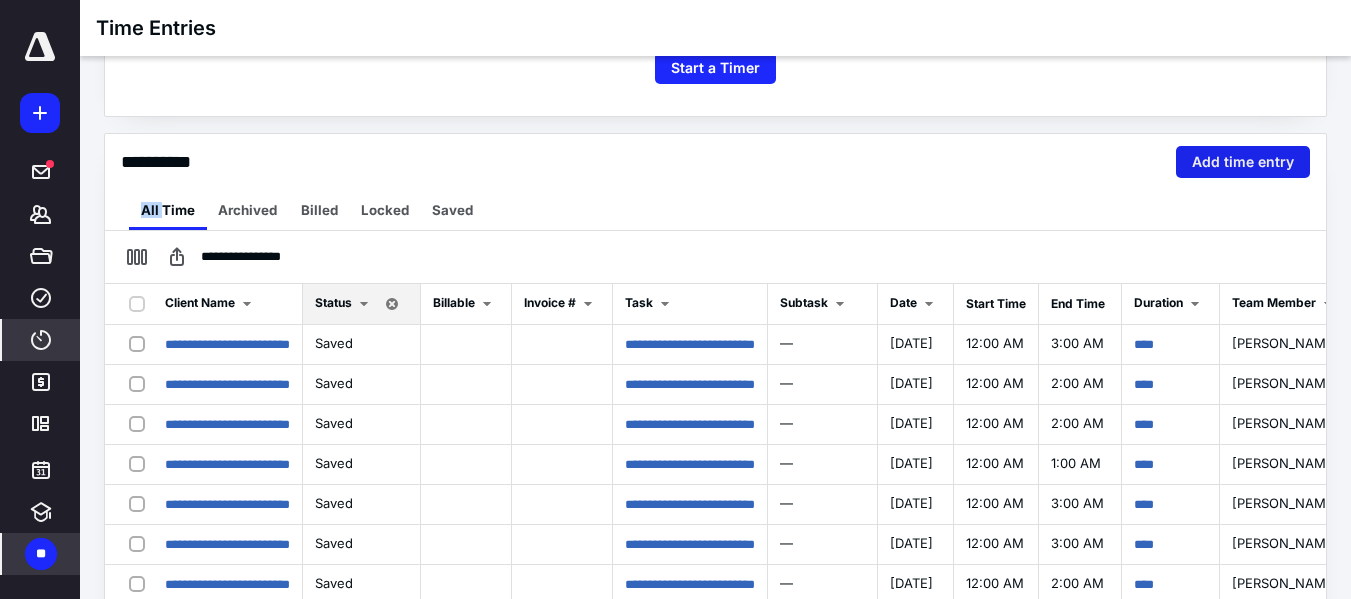 click on "Add time entry" at bounding box center [1243, 162] 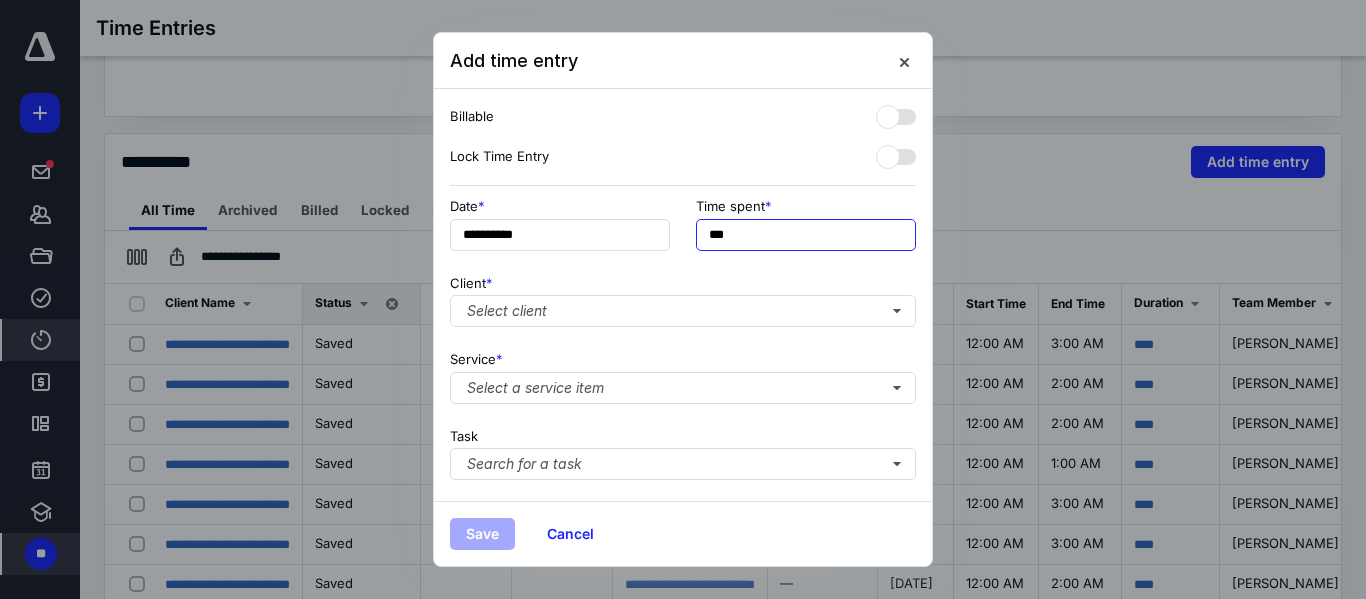 click on "***" at bounding box center [806, 235] 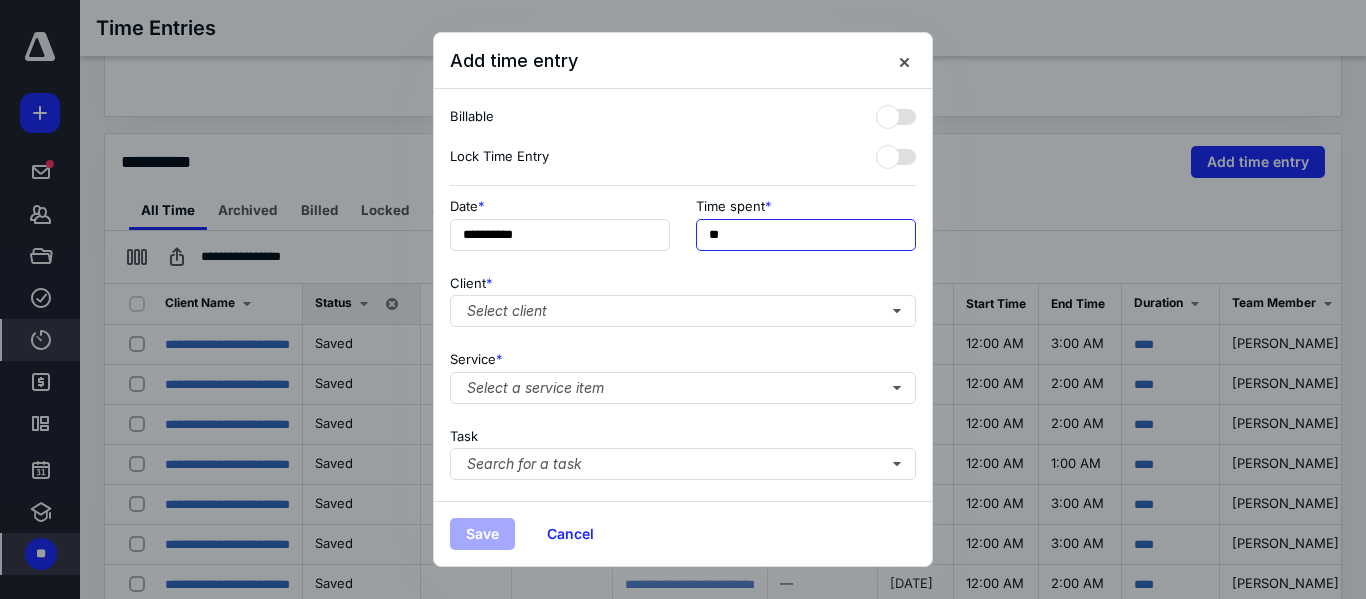type on "*" 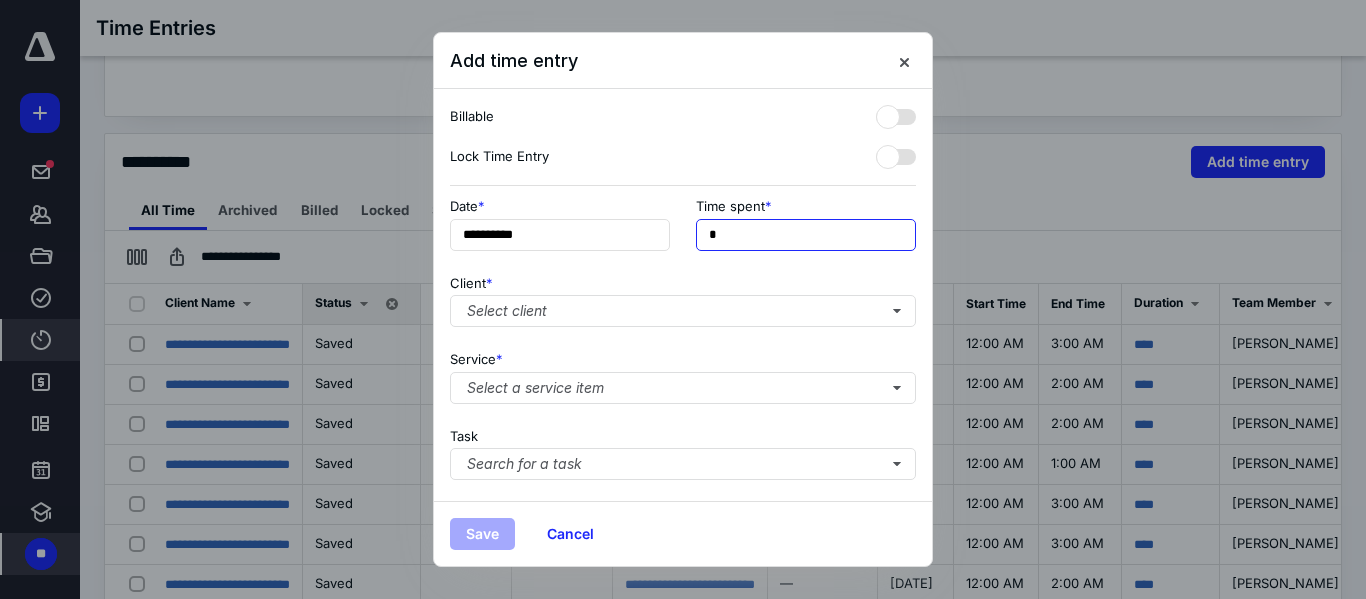 type on "**" 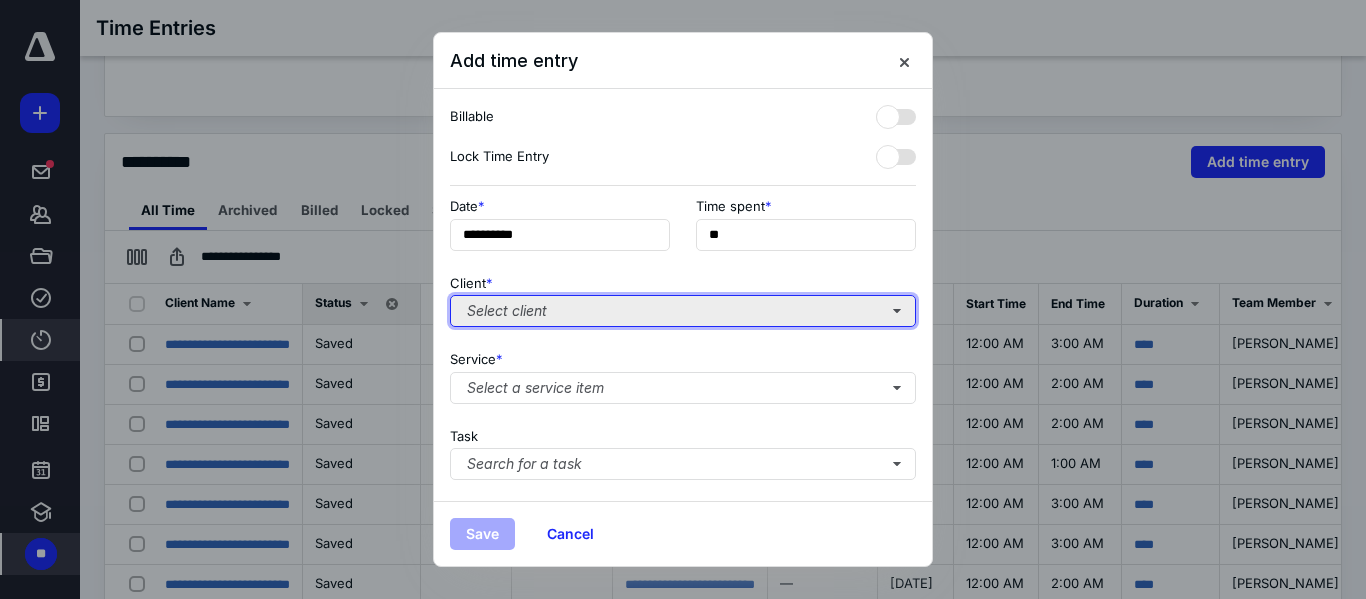 click on "Select client" at bounding box center [683, 311] 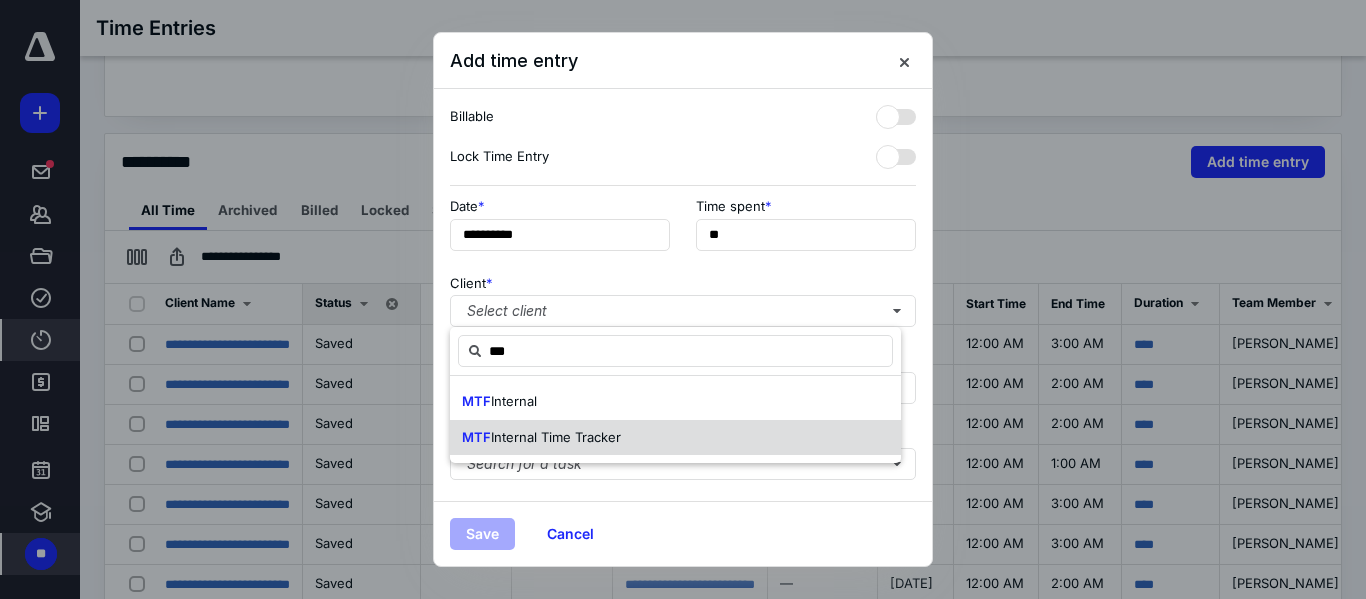 click on "Internal Time Tracker" at bounding box center [556, 437] 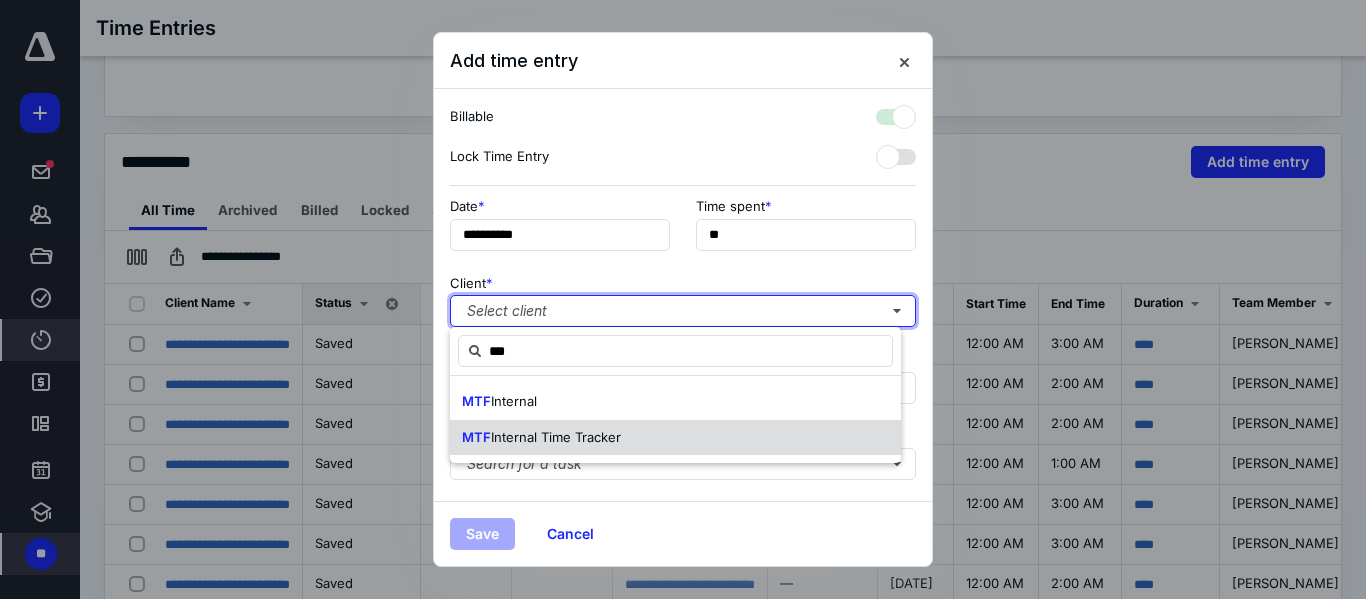checkbox on "true" 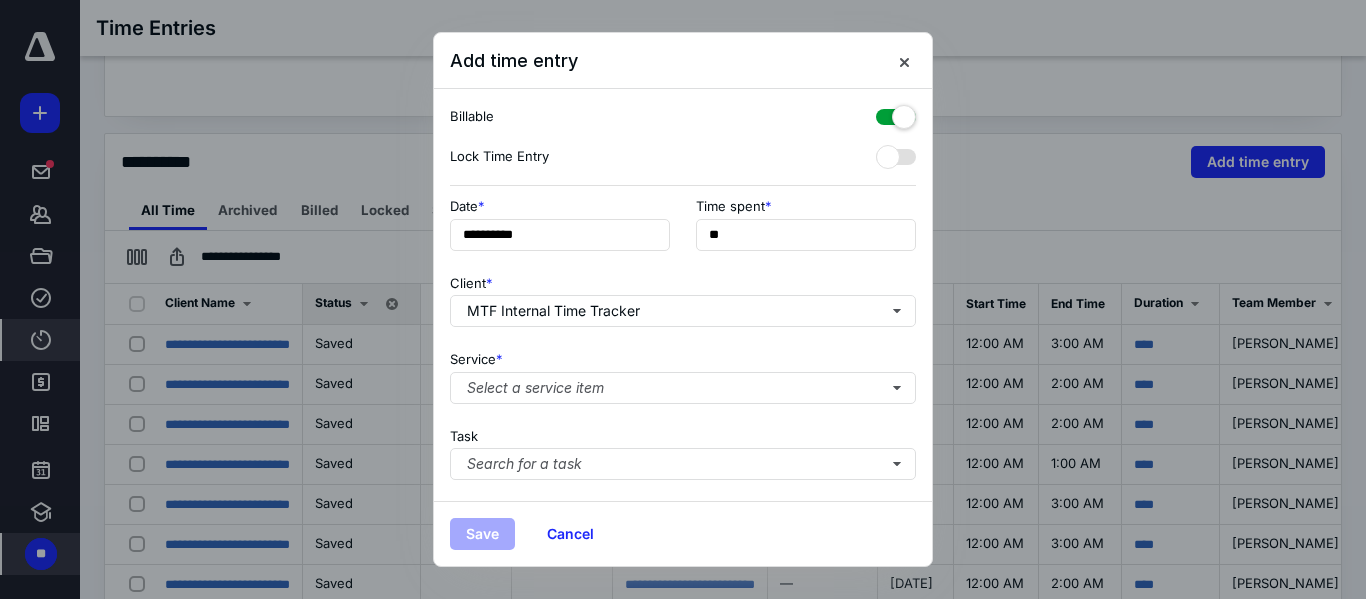 click at bounding box center [896, 113] 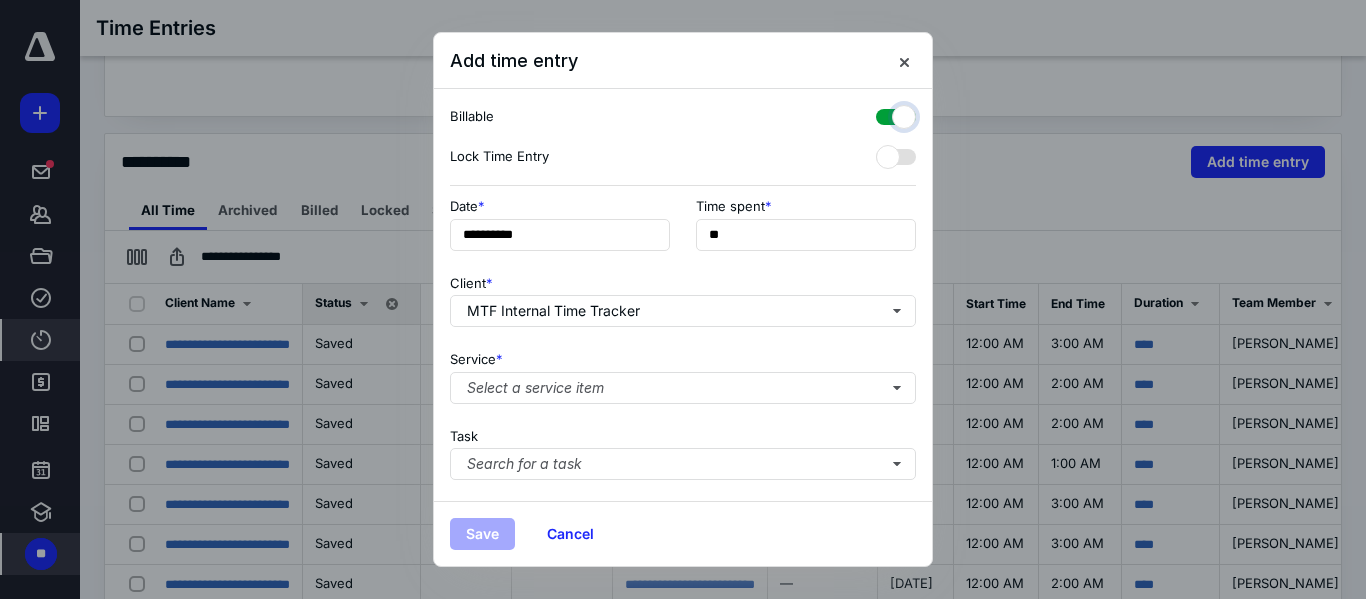 click at bounding box center (886, 114) 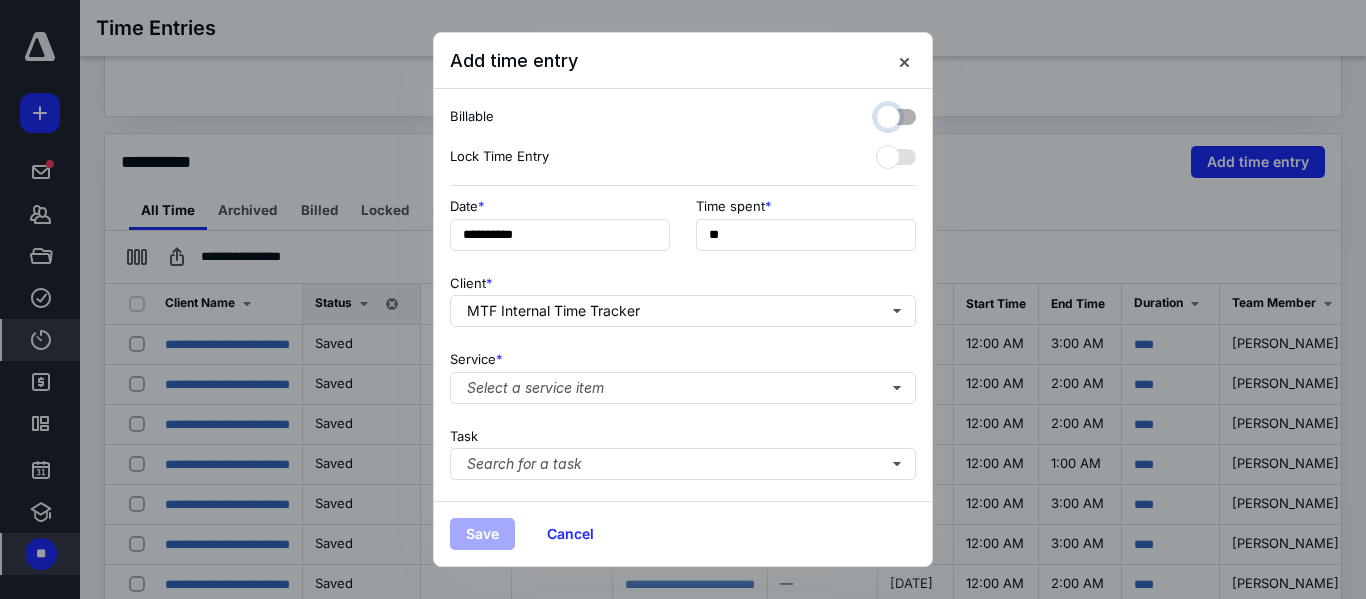 checkbox on "false" 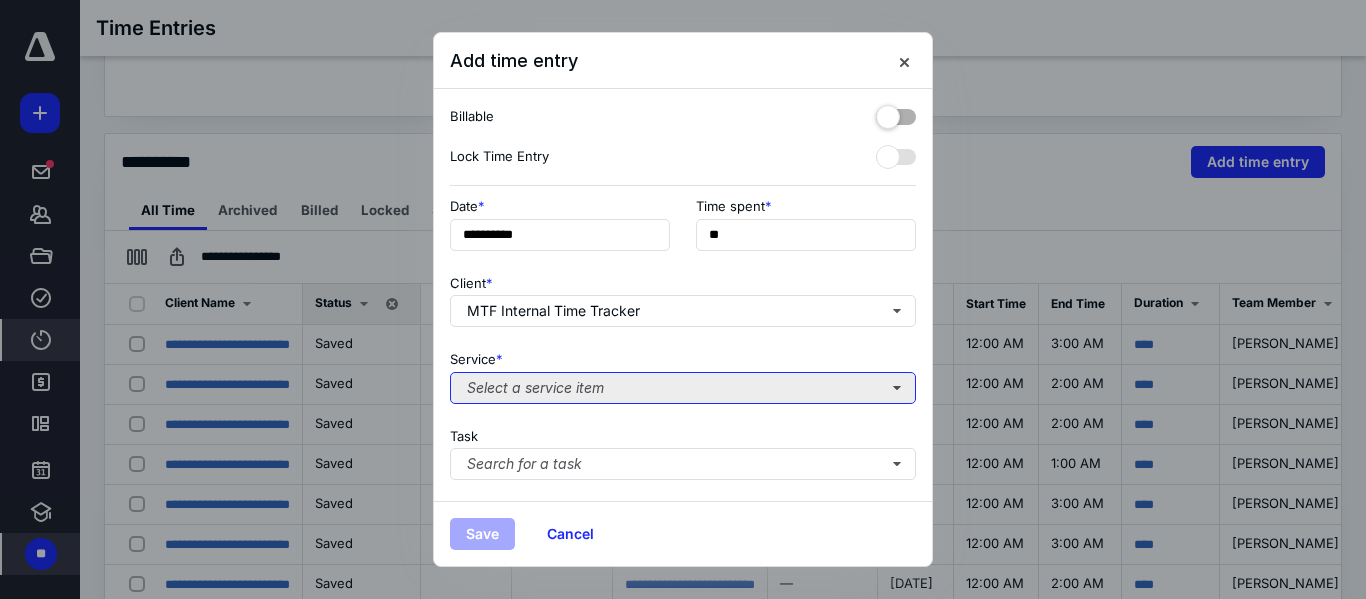 click on "Select a service item" at bounding box center (683, 388) 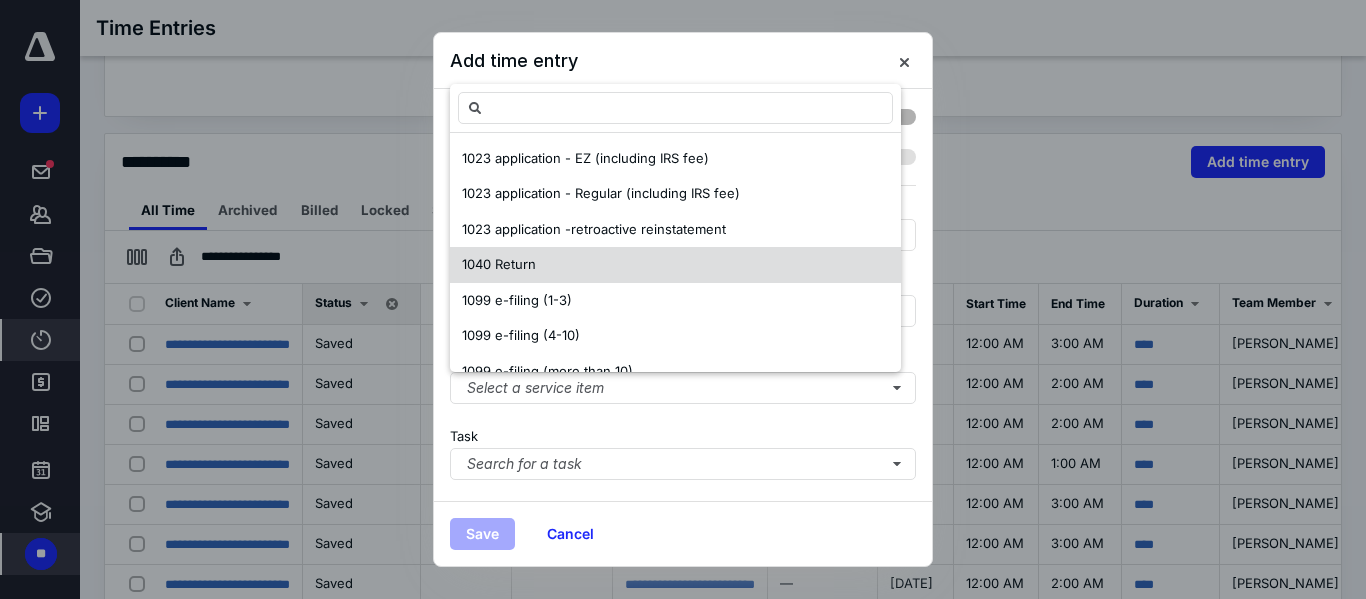 click on "1040 Return" at bounding box center (675, 265) 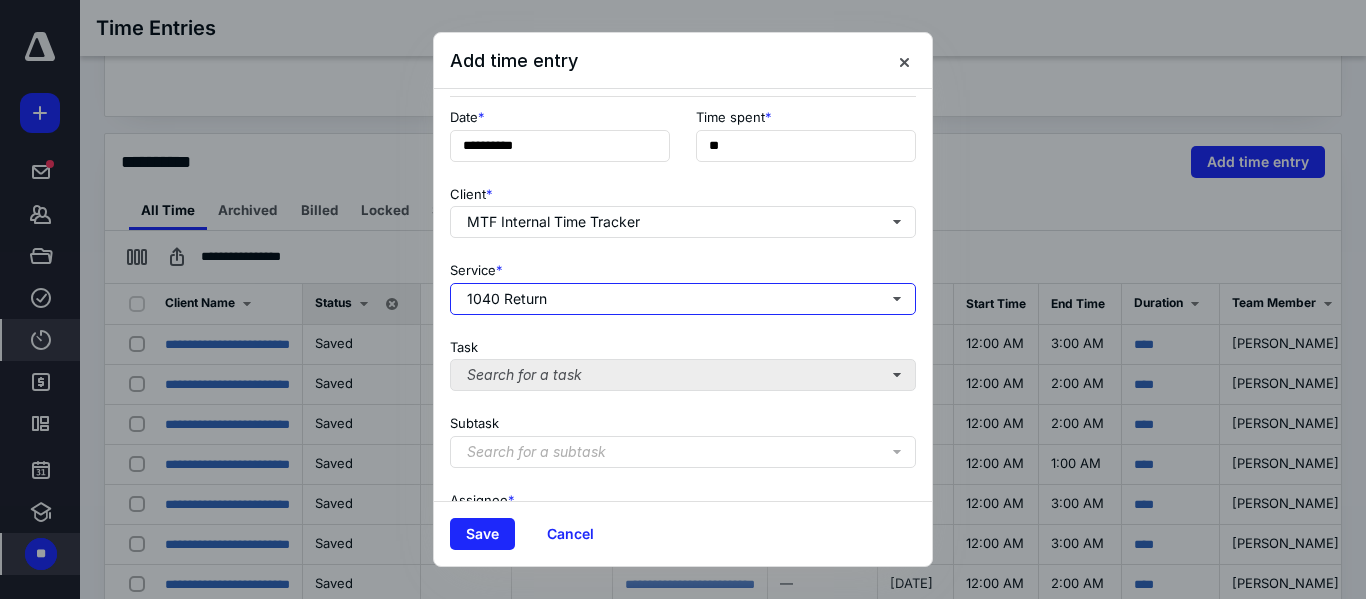 scroll, scrollTop: 90, scrollLeft: 0, axis: vertical 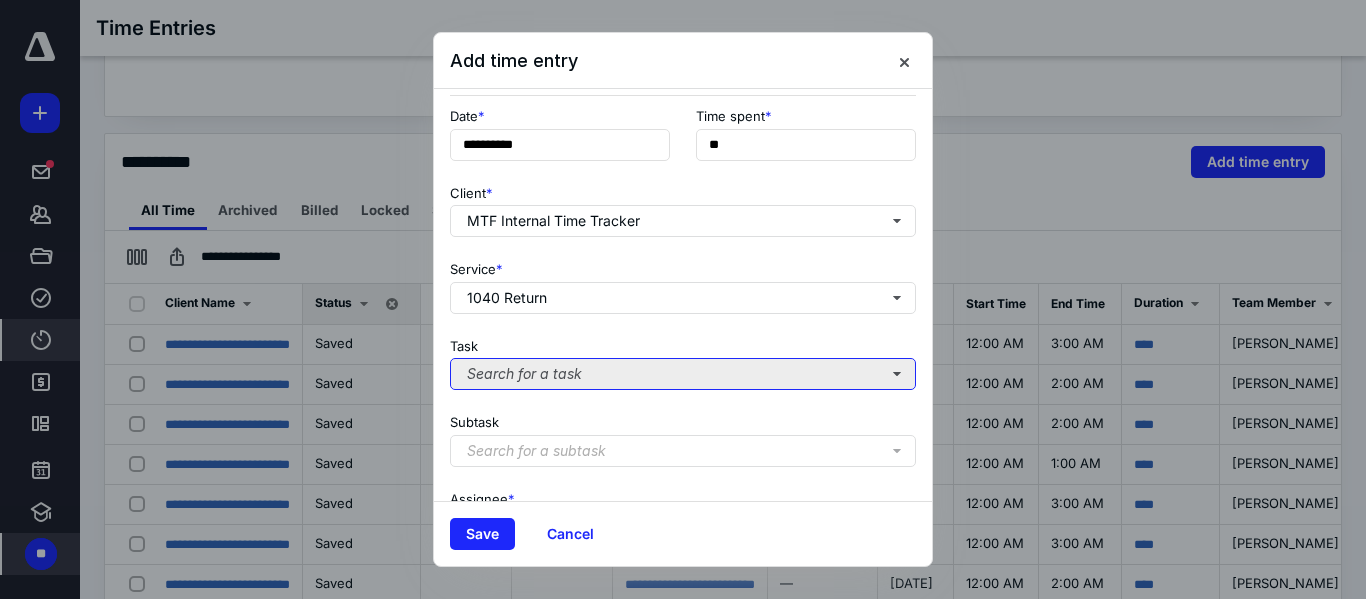 click on "Search for a task" at bounding box center (683, 374) 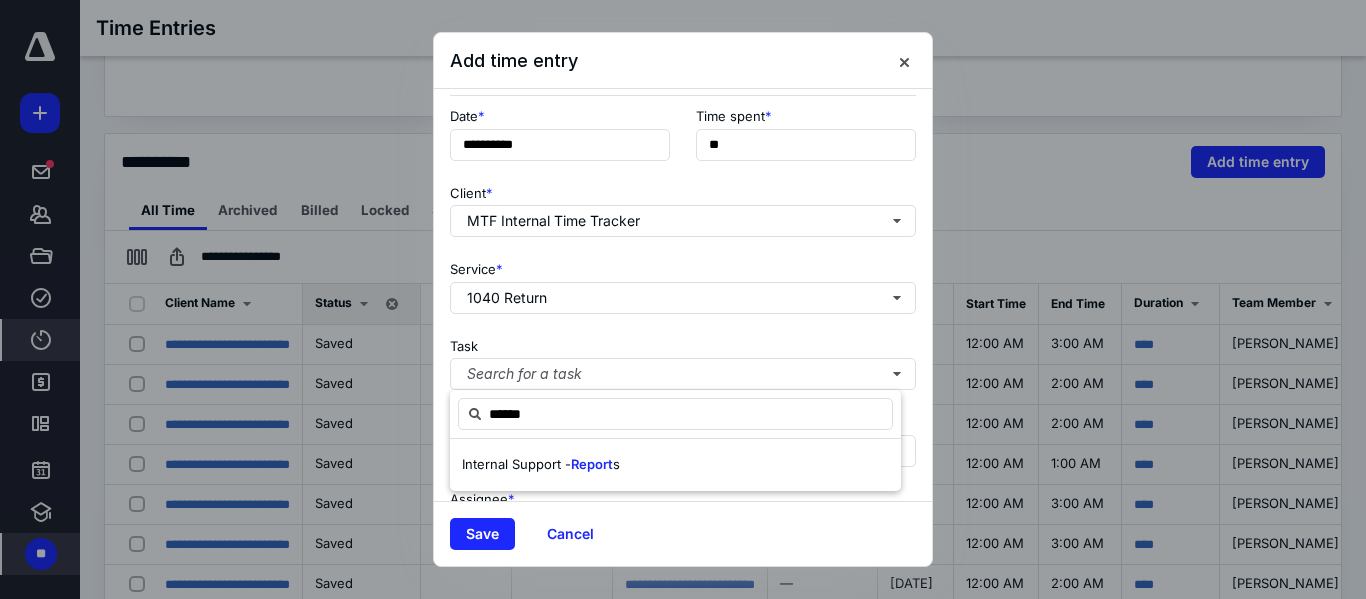 click on "Internal Support -" at bounding box center [516, 464] 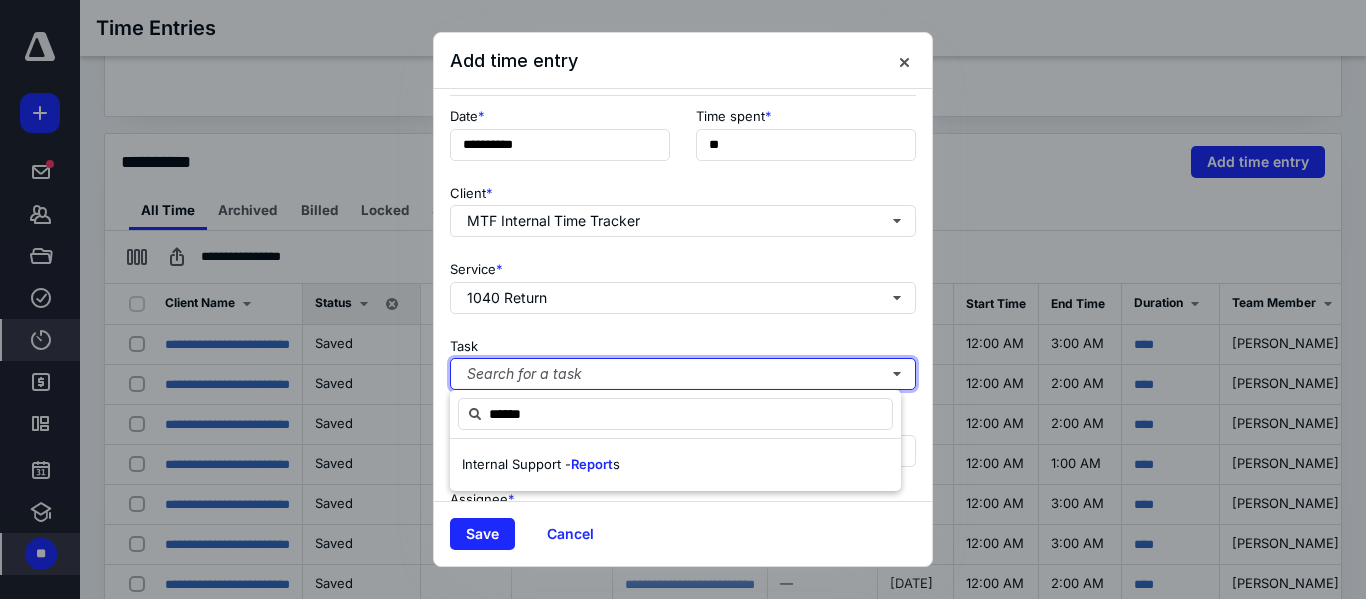 type 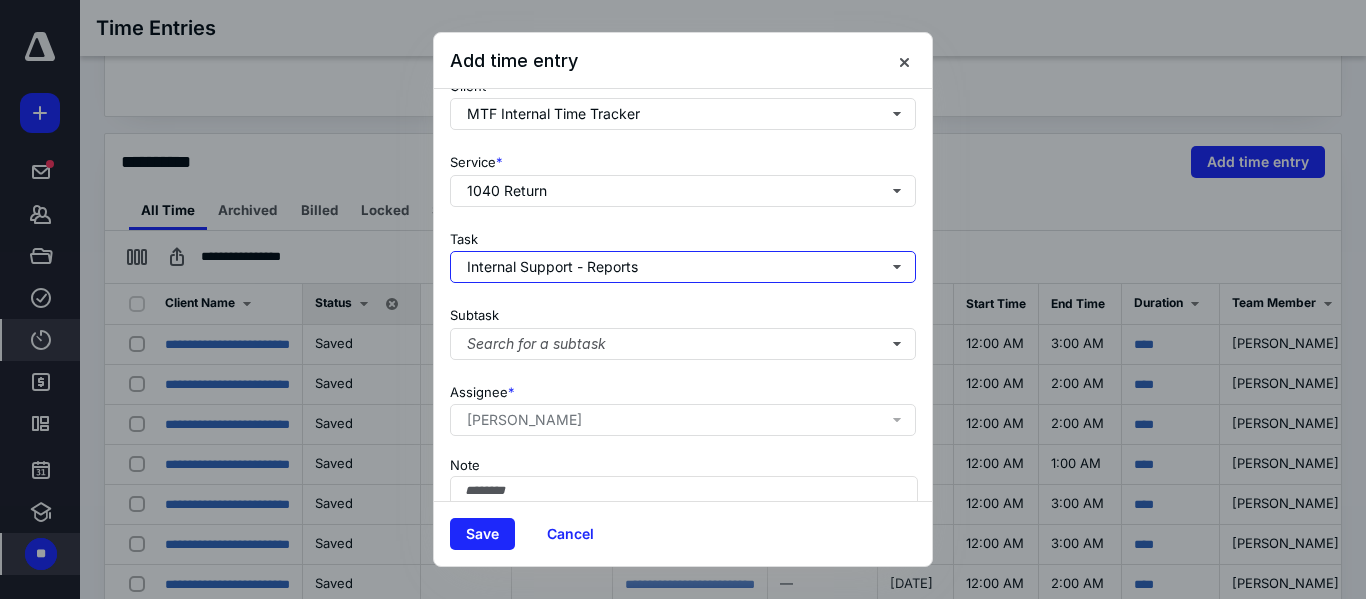 scroll, scrollTop: 303, scrollLeft: 0, axis: vertical 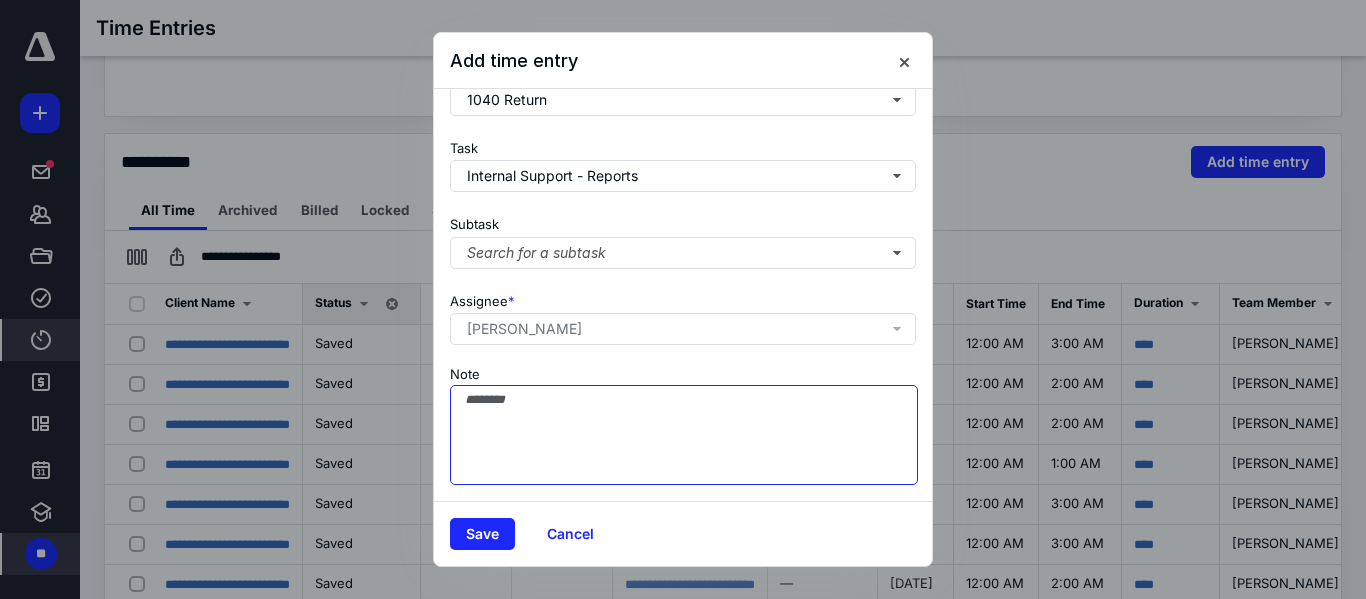 click on "Note" at bounding box center [684, 435] 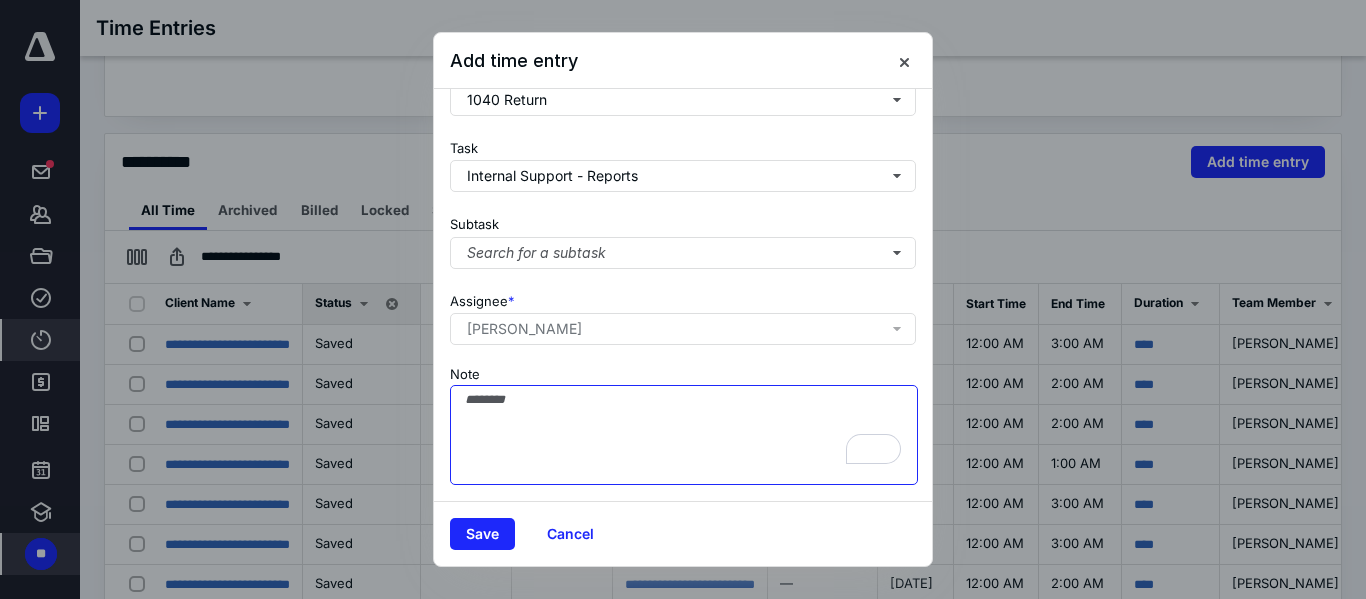 scroll, scrollTop: 303, scrollLeft: 0, axis: vertical 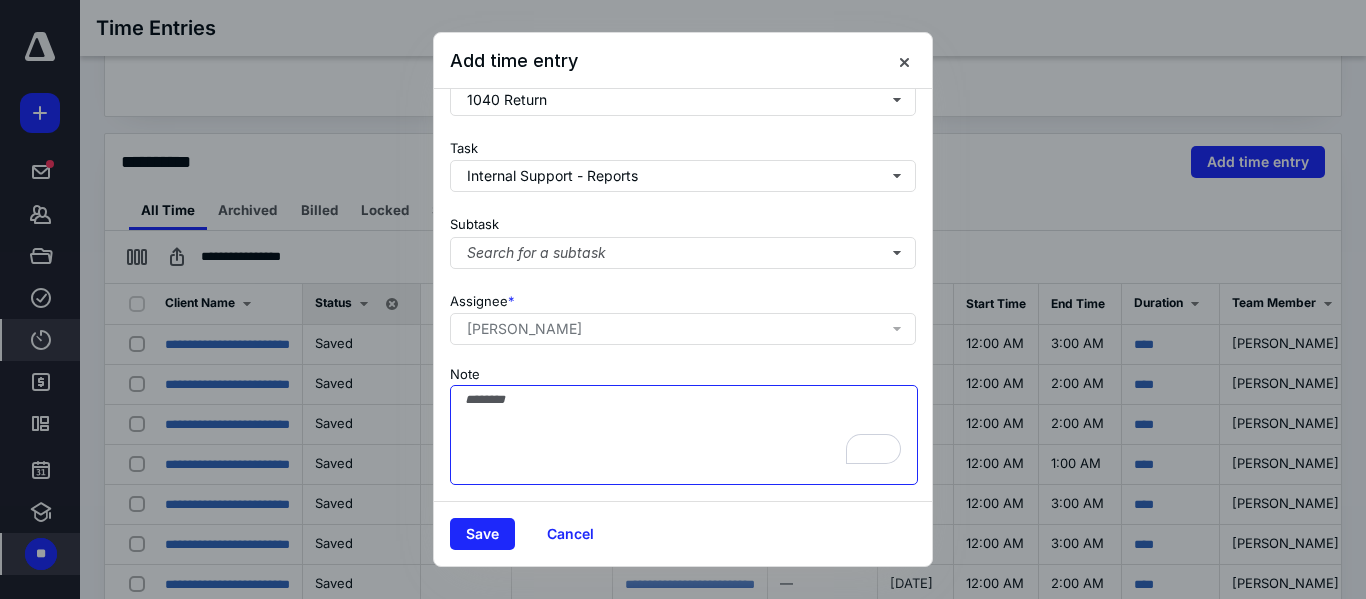 paste on "**********" 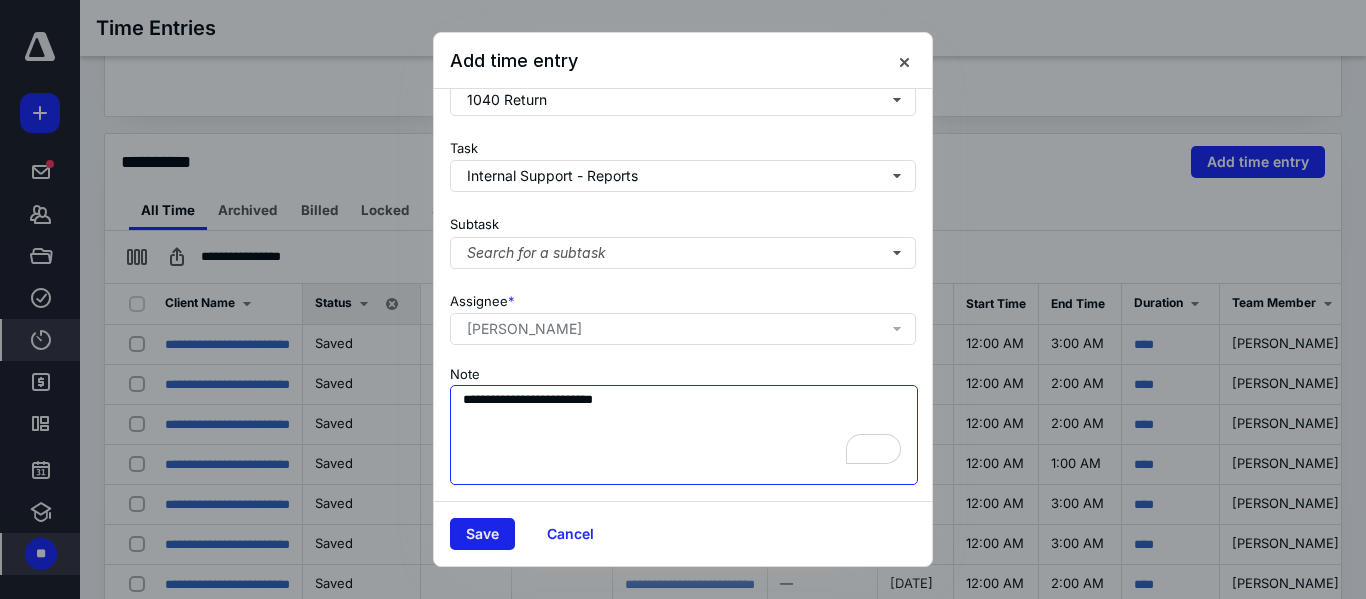 type on "**********" 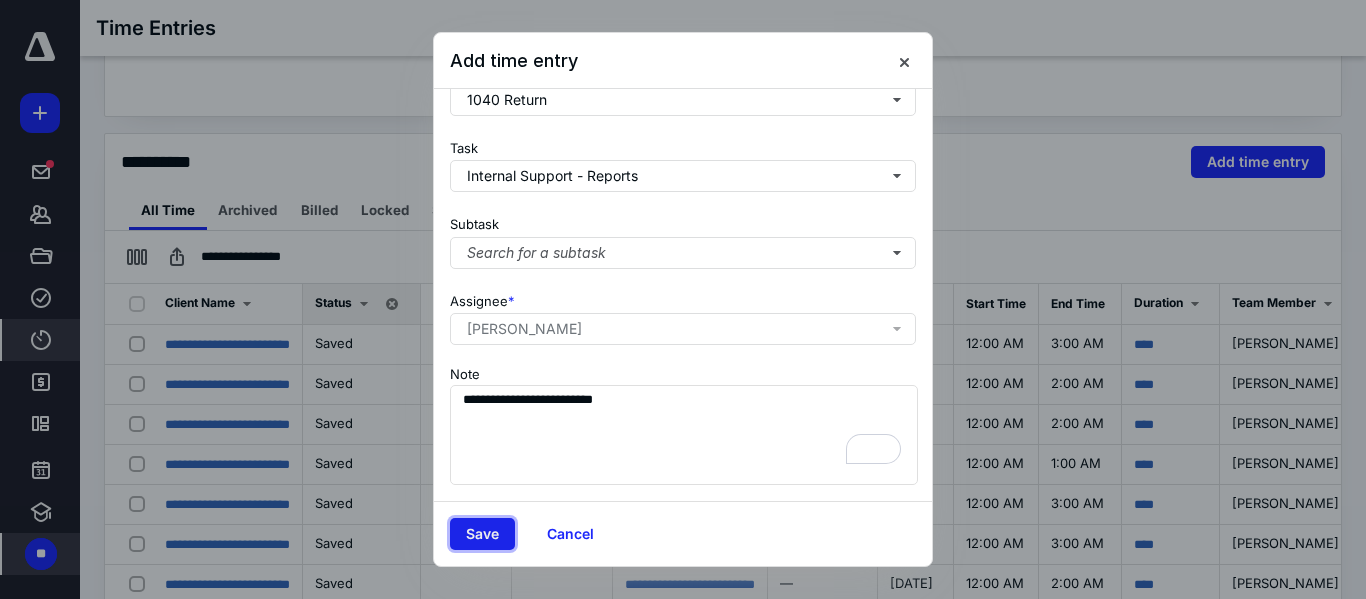 click on "Save" at bounding box center [482, 534] 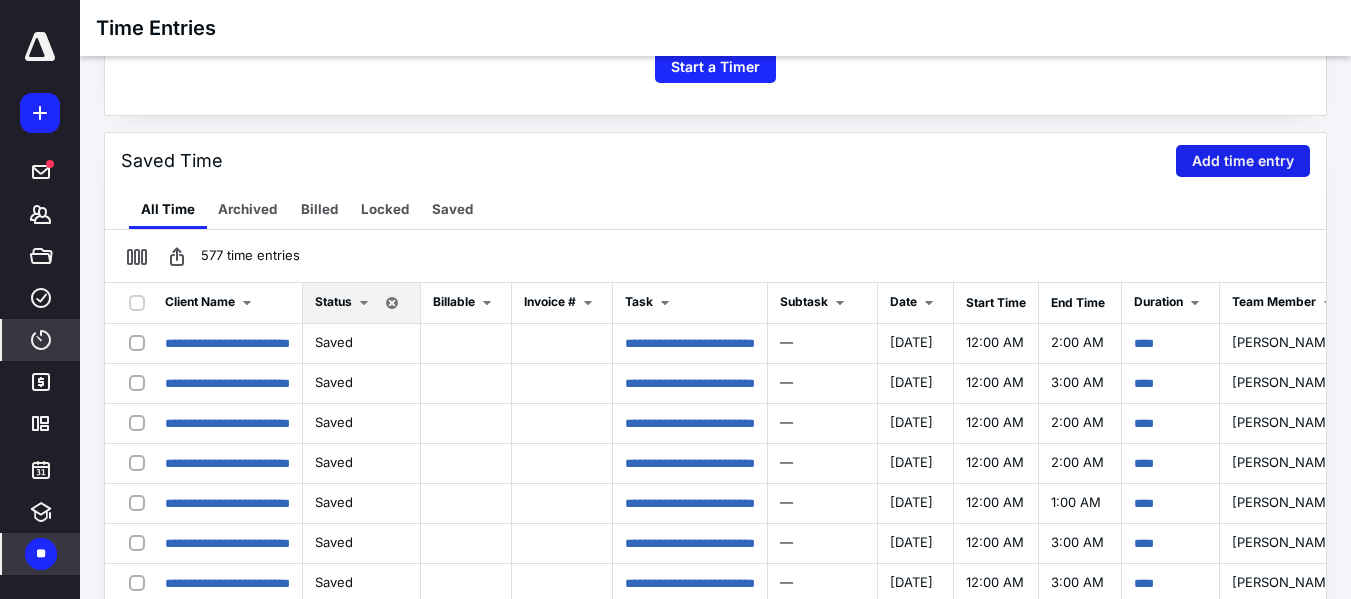 click on "Add time entry" at bounding box center [1243, 161] 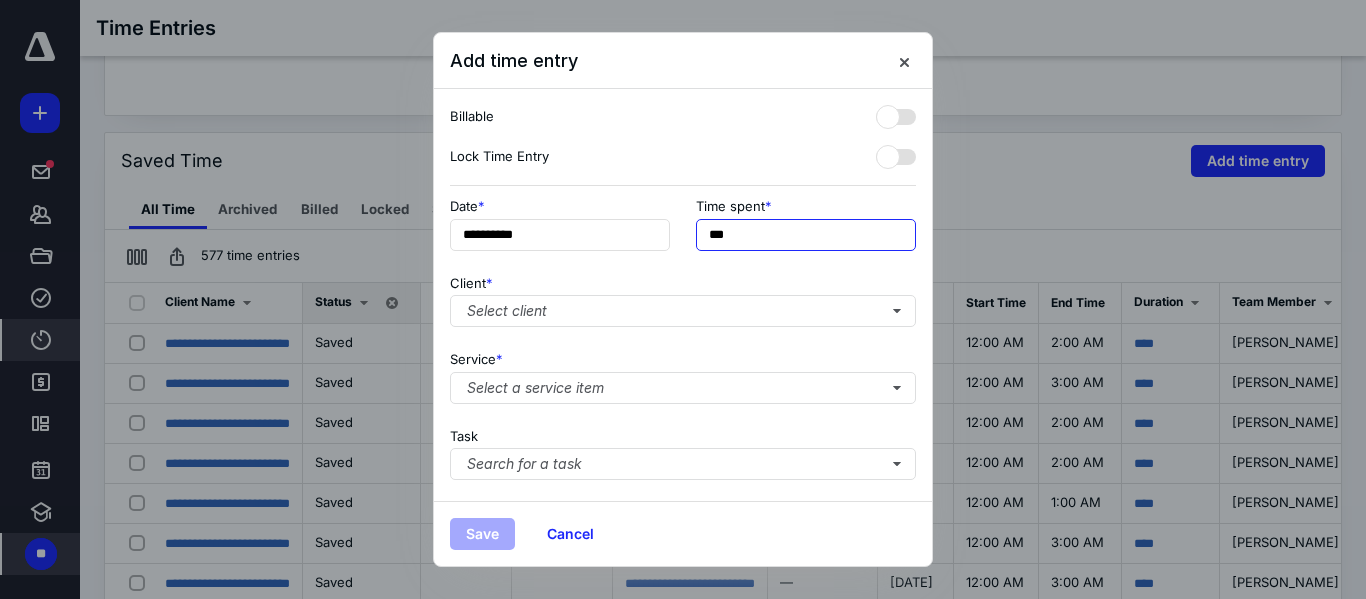drag, startPoint x: 754, startPoint y: 237, endPoint x: 692, endPoint y: 229, distance: 62.514 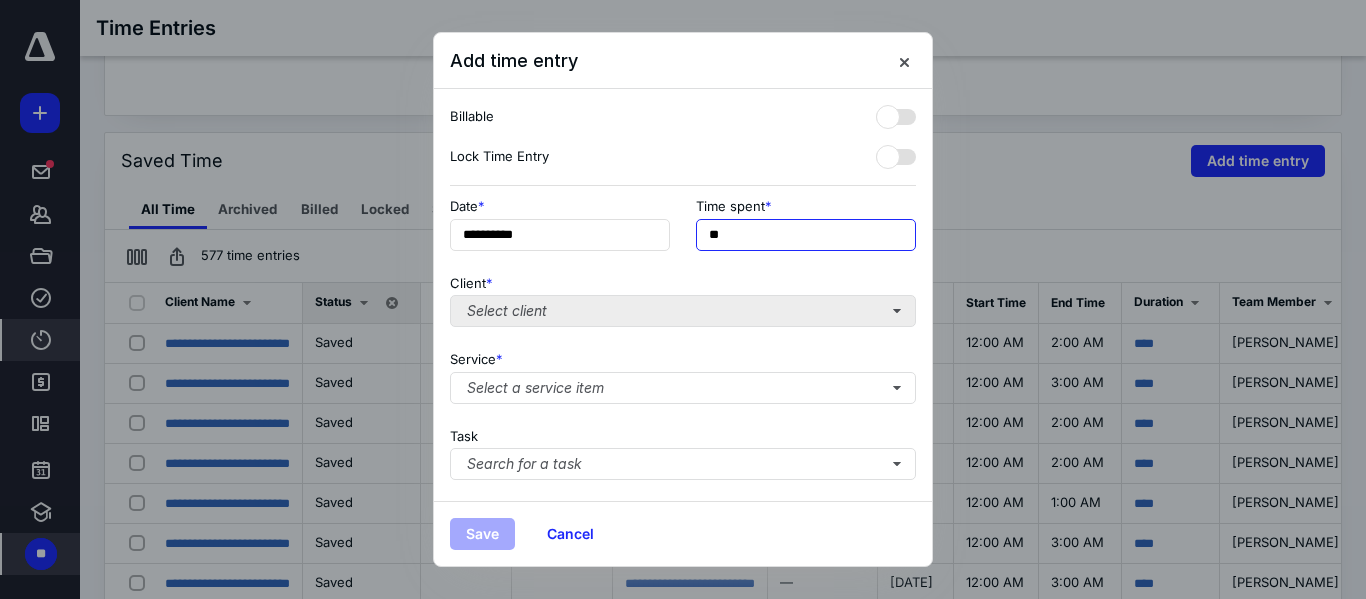 type on "**" 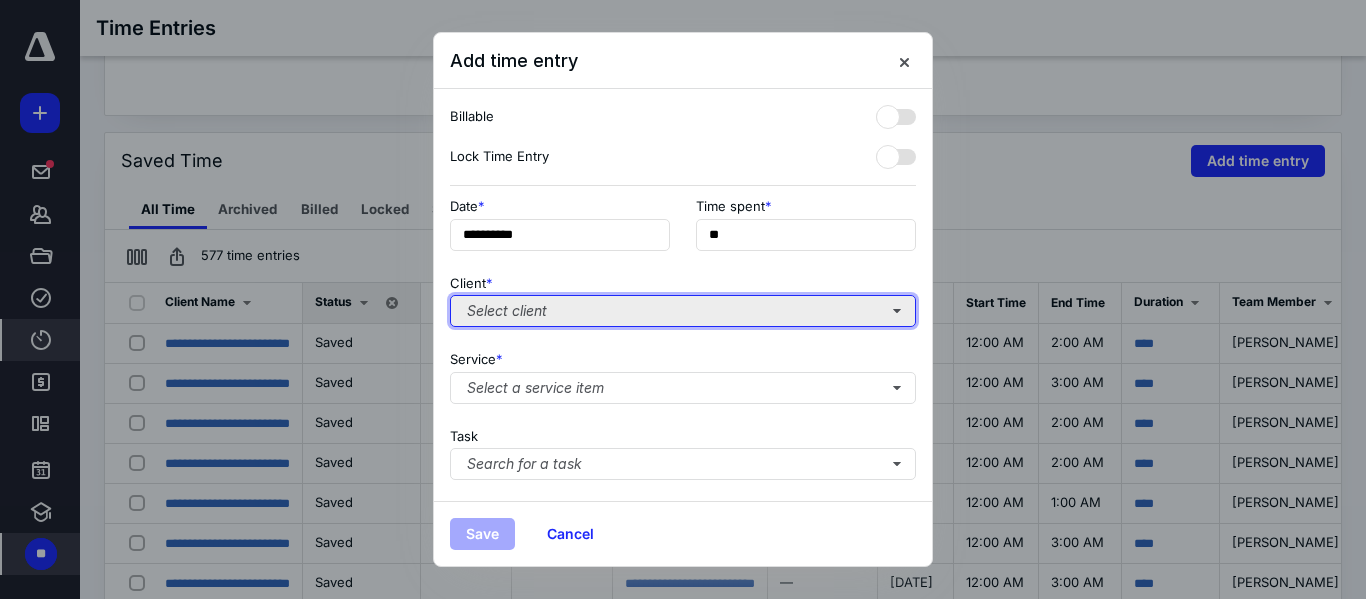 click on "Select client" at bounding box center [683, 311] 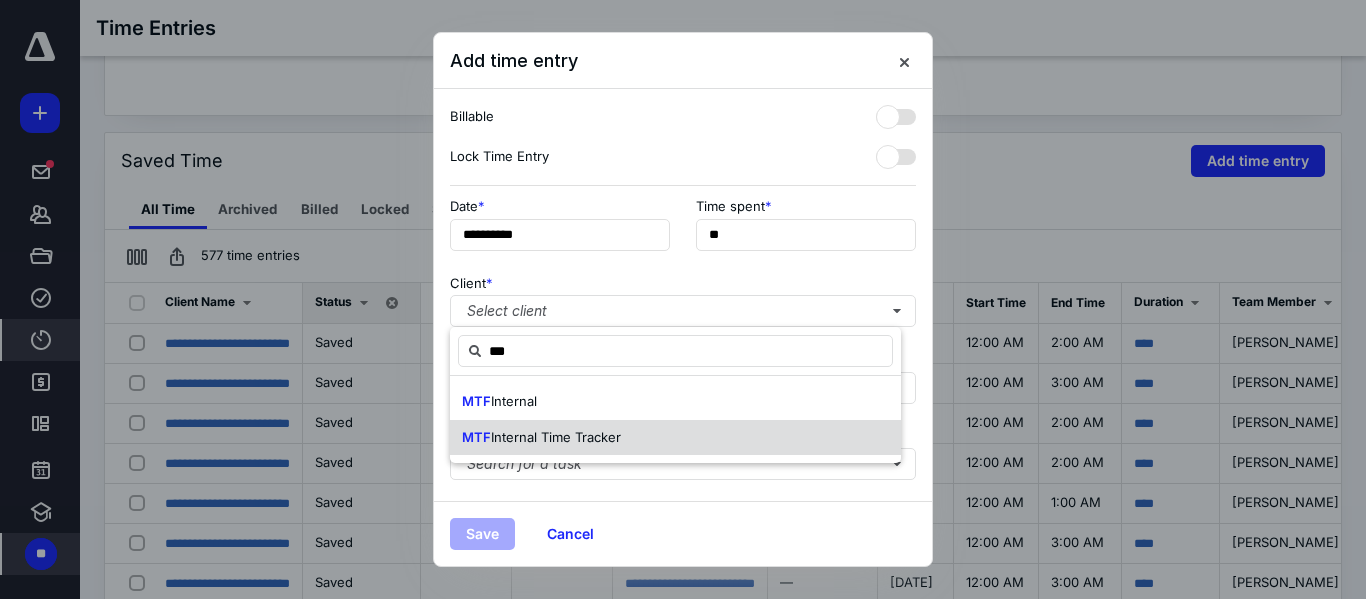 click on "Internal Time Tracker" at bounding box center (556, 437) 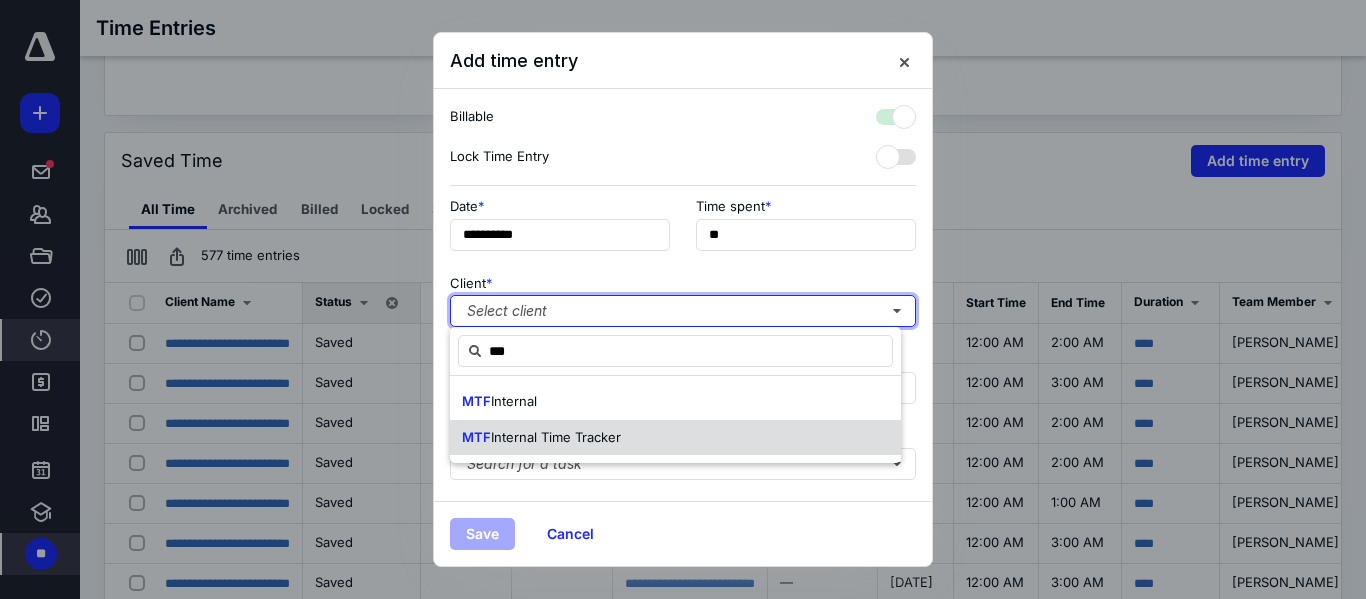 checkbox on "true" 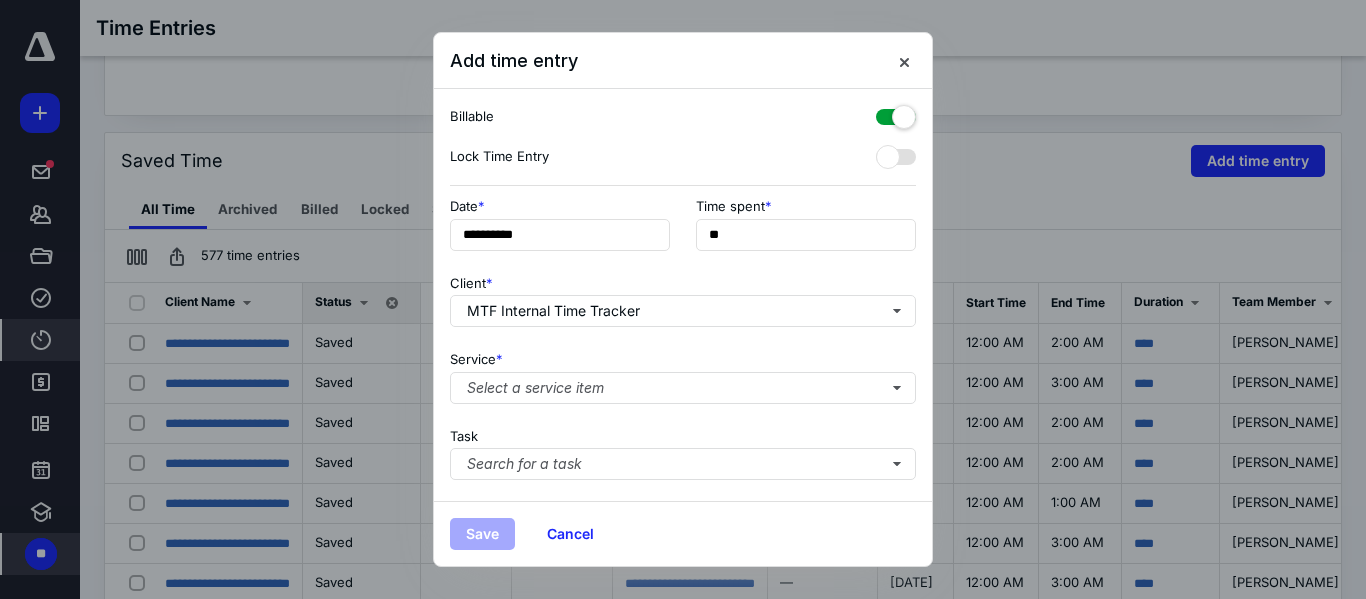 click at bounding box center (896, 113) 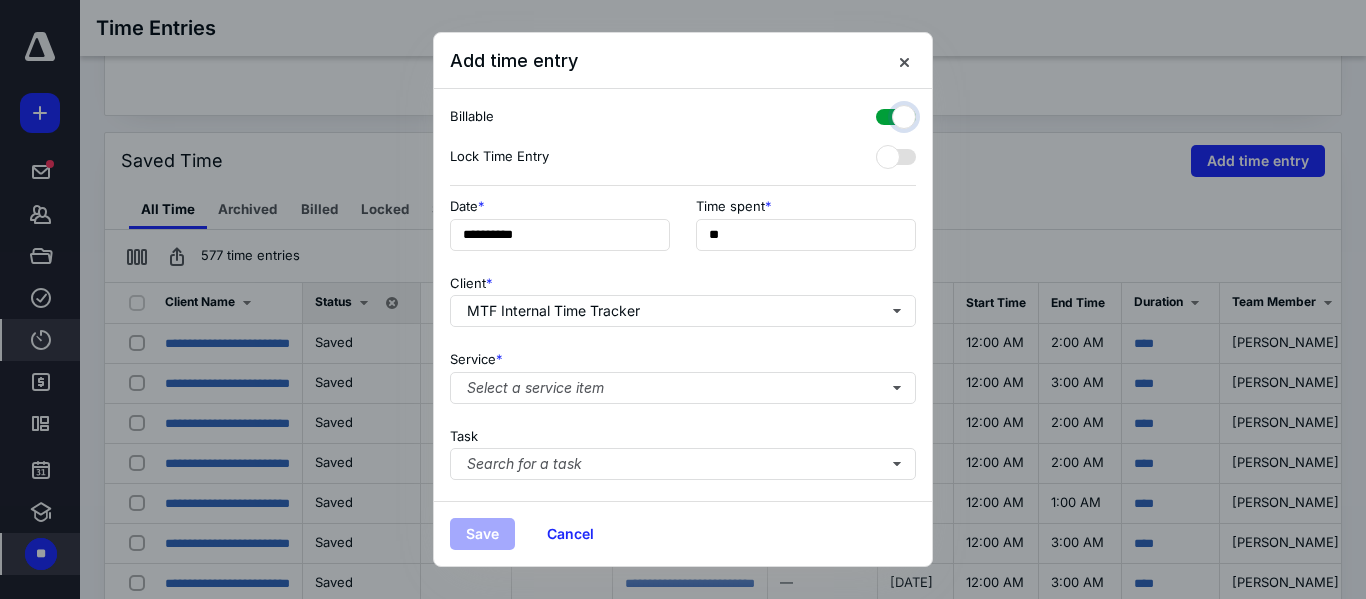 click at bounding box center (886, 114) 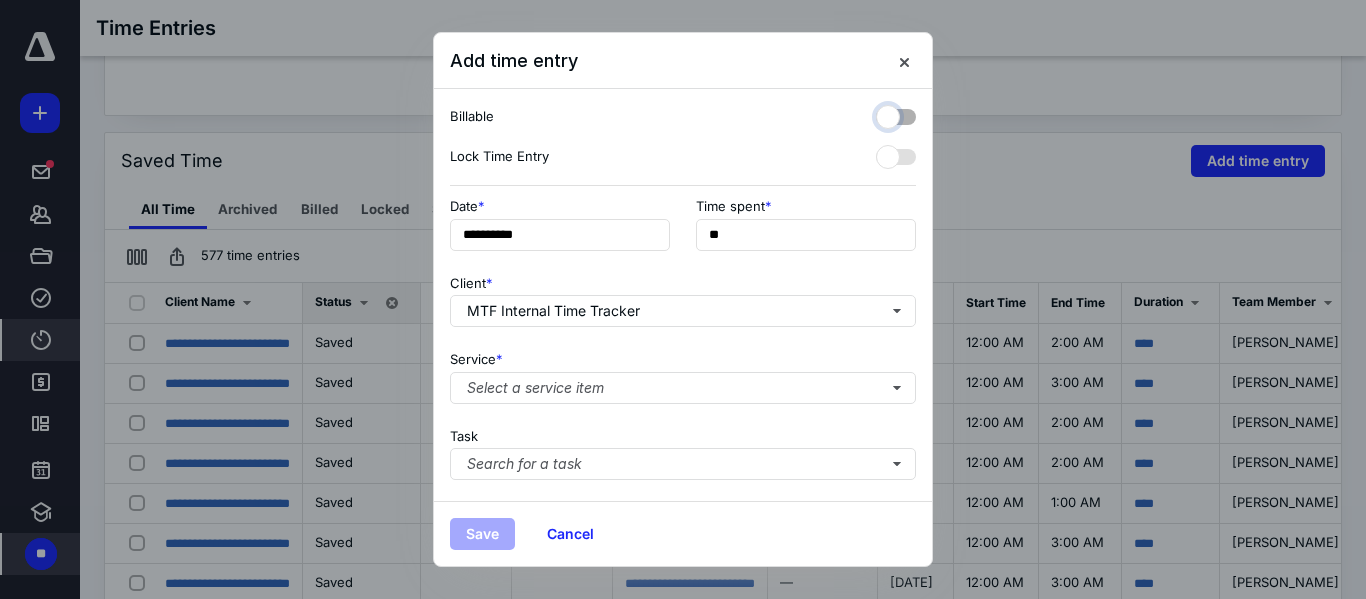 checkbox on "false" 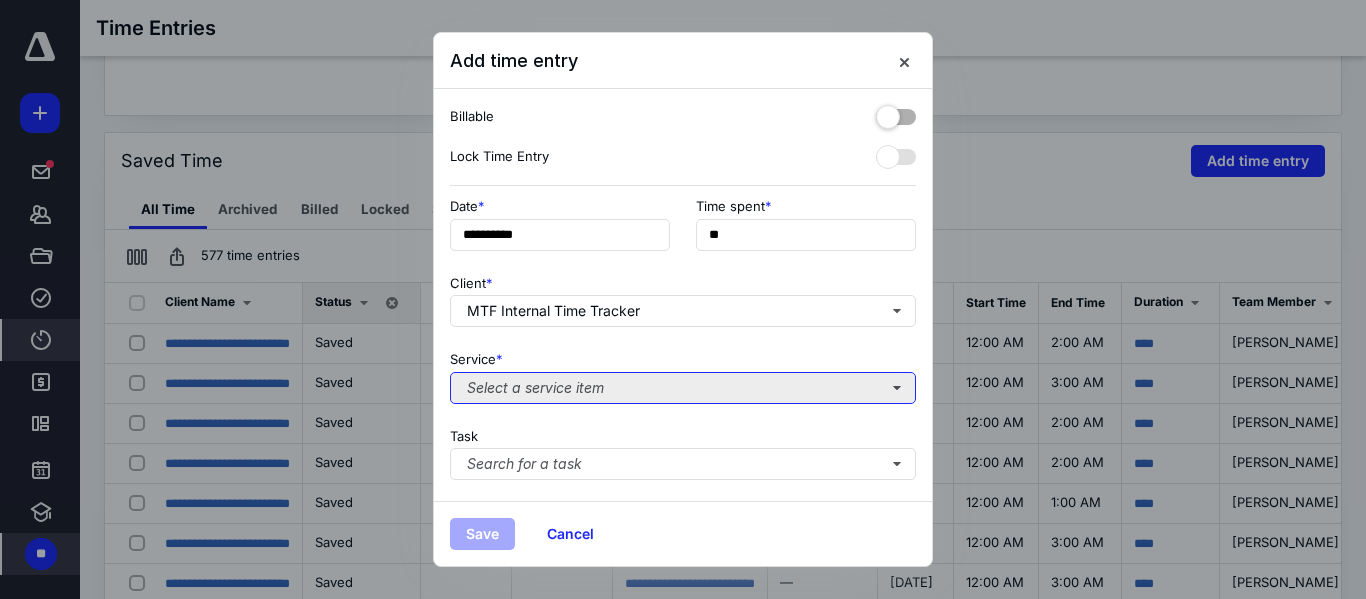 click on "Select a service item" at bounding box center (683, 388) 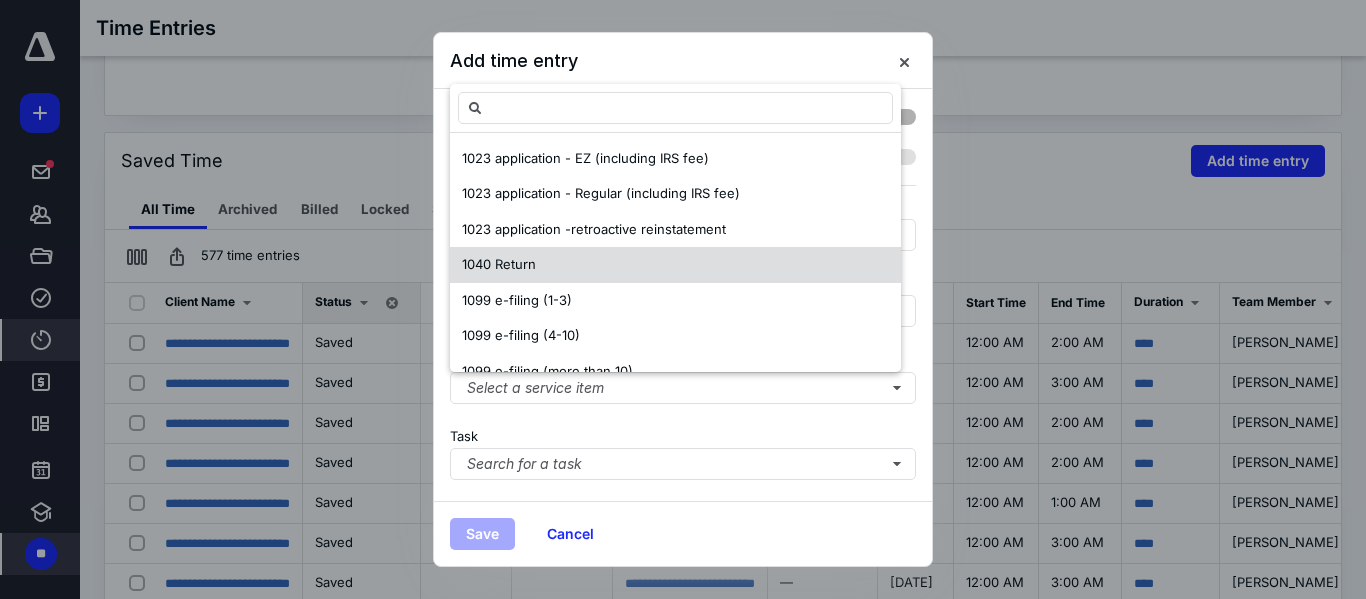 click on "1040 Return" at bounding box center [499, 264] 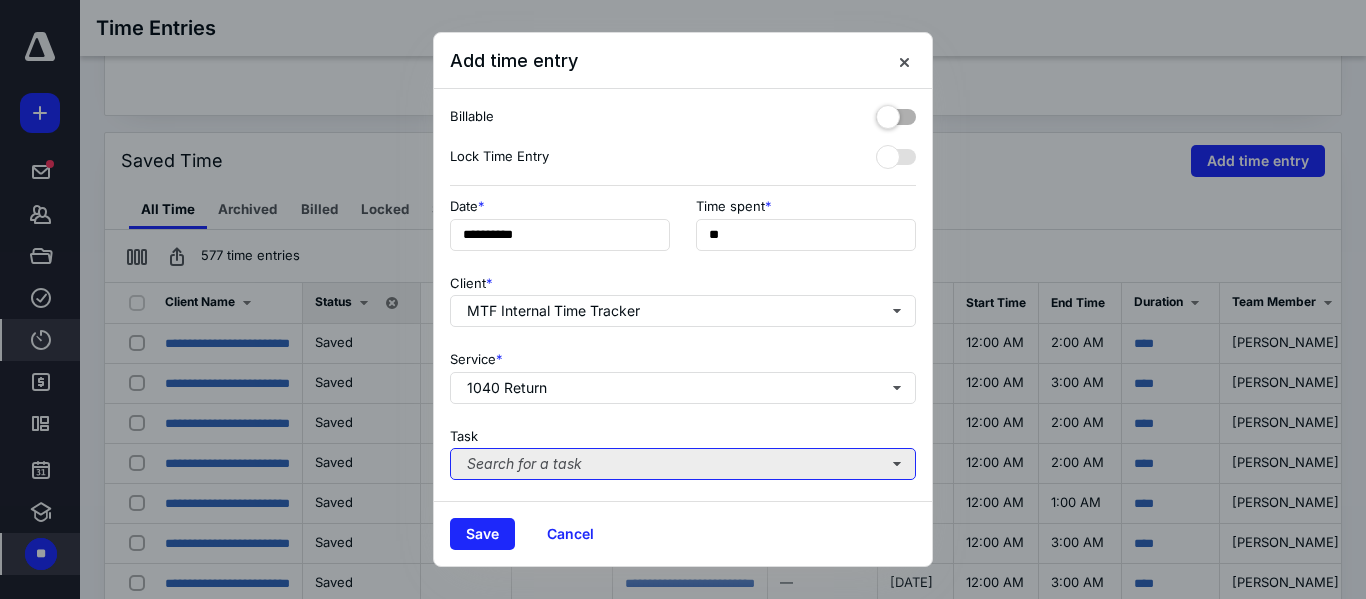 click on "Search for a task" at bounding box center [683, 464] 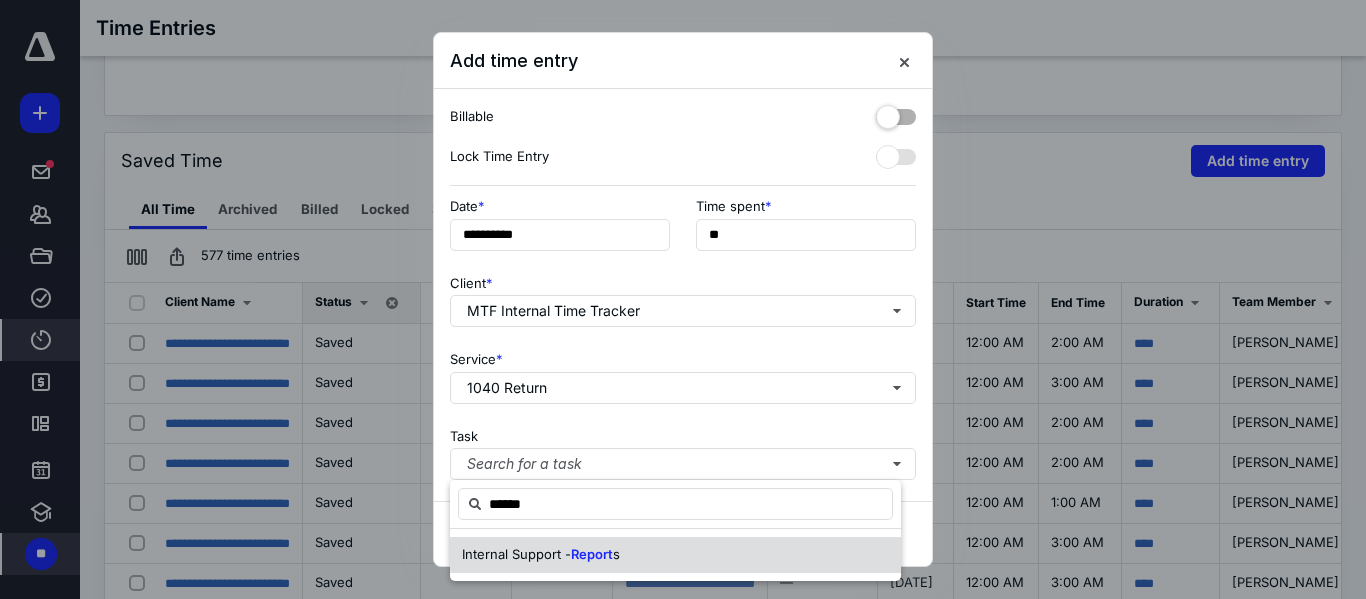 click on "Internal Support -" at bounding box center (516, 554) 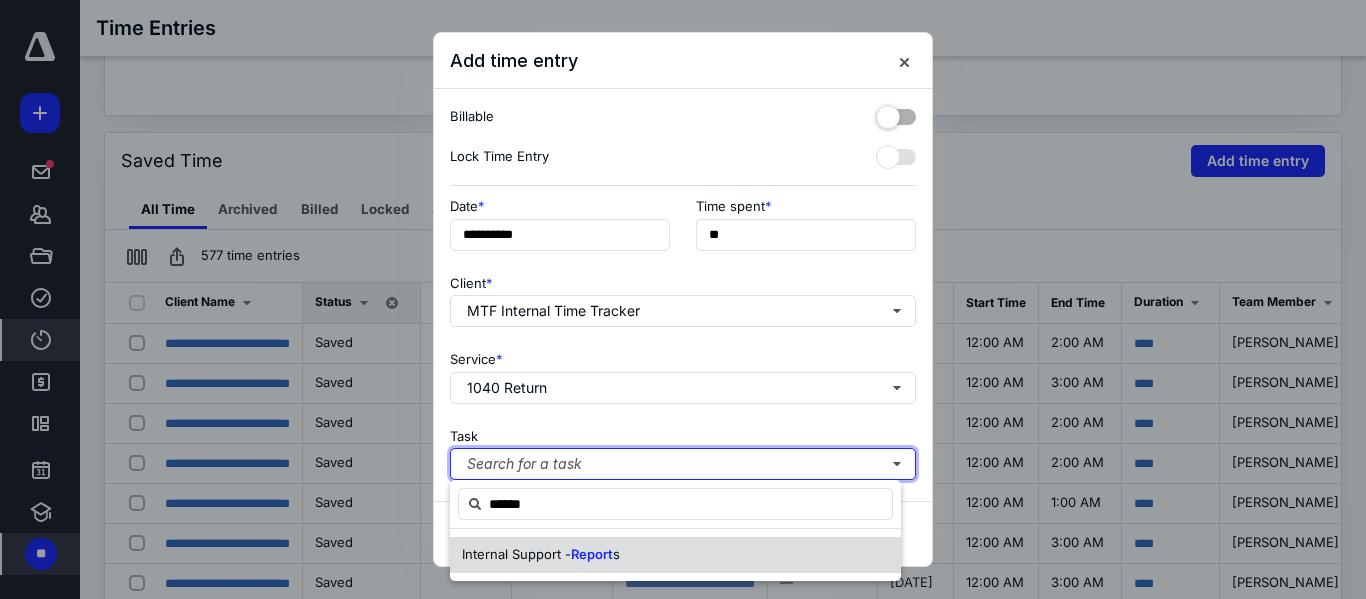 type 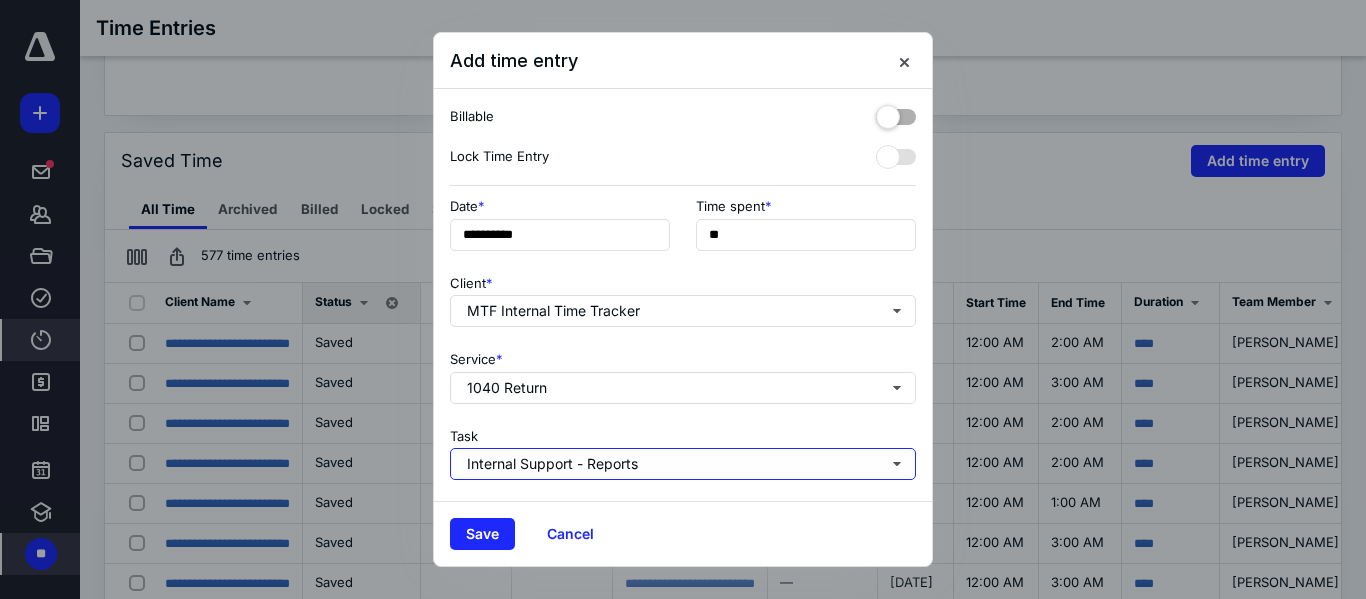 scroll, scrollTop: 303, scrollLeft: 0, axis: vertical 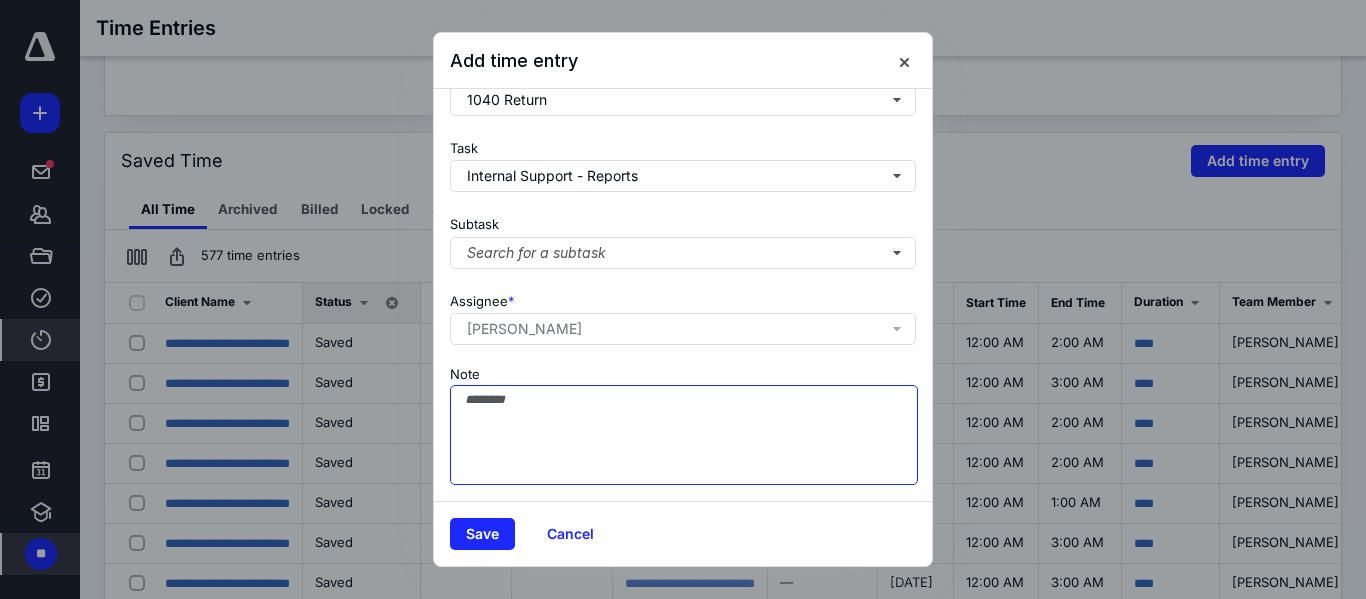 click on "Note" at bounding box center (684, 435) 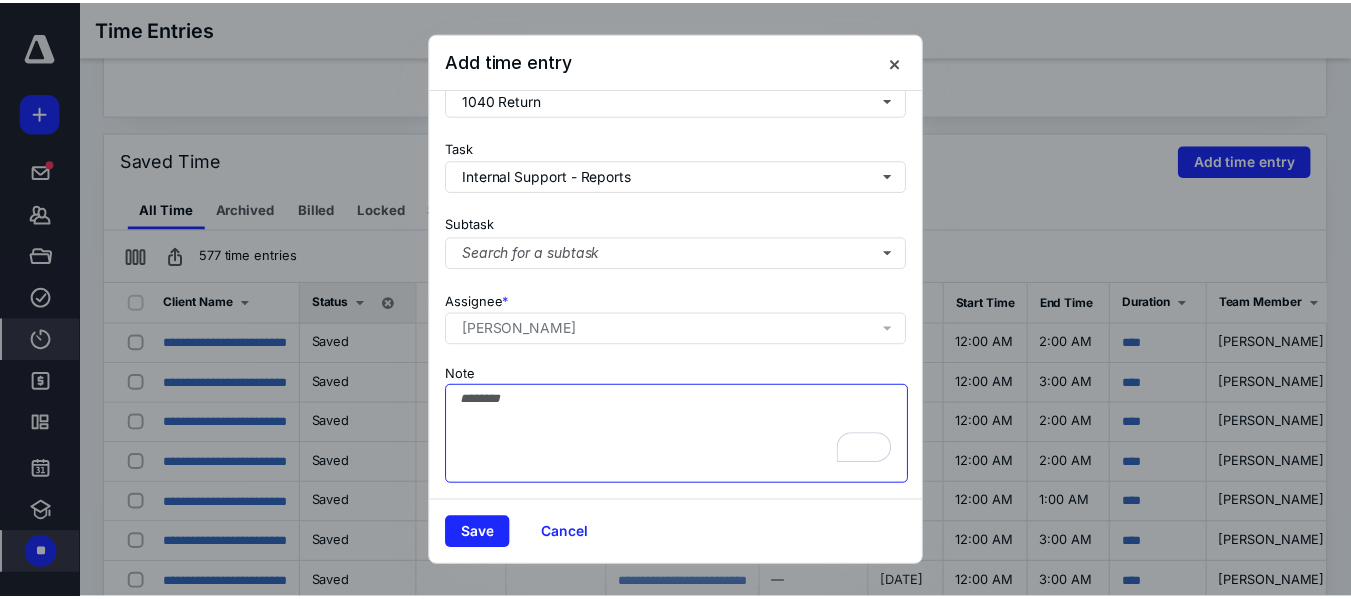 scroll, scrollTop: 303, scrollLeft: 0, axis: vertical 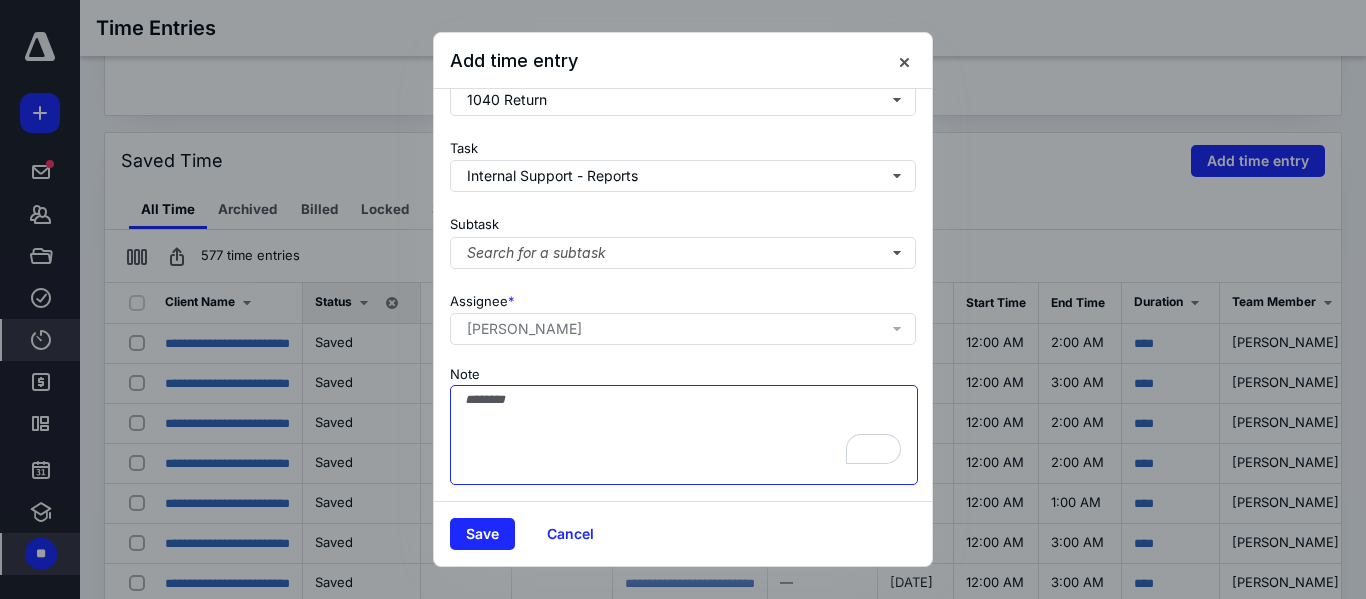 paste on "**********" 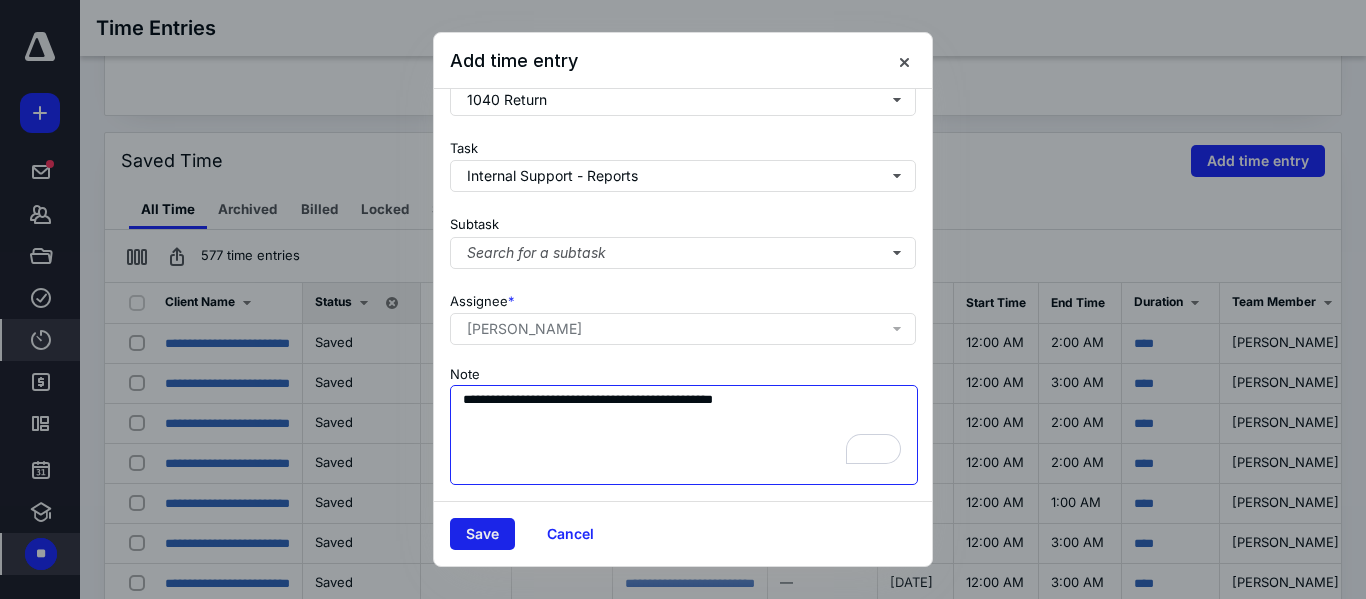 type on "**********" 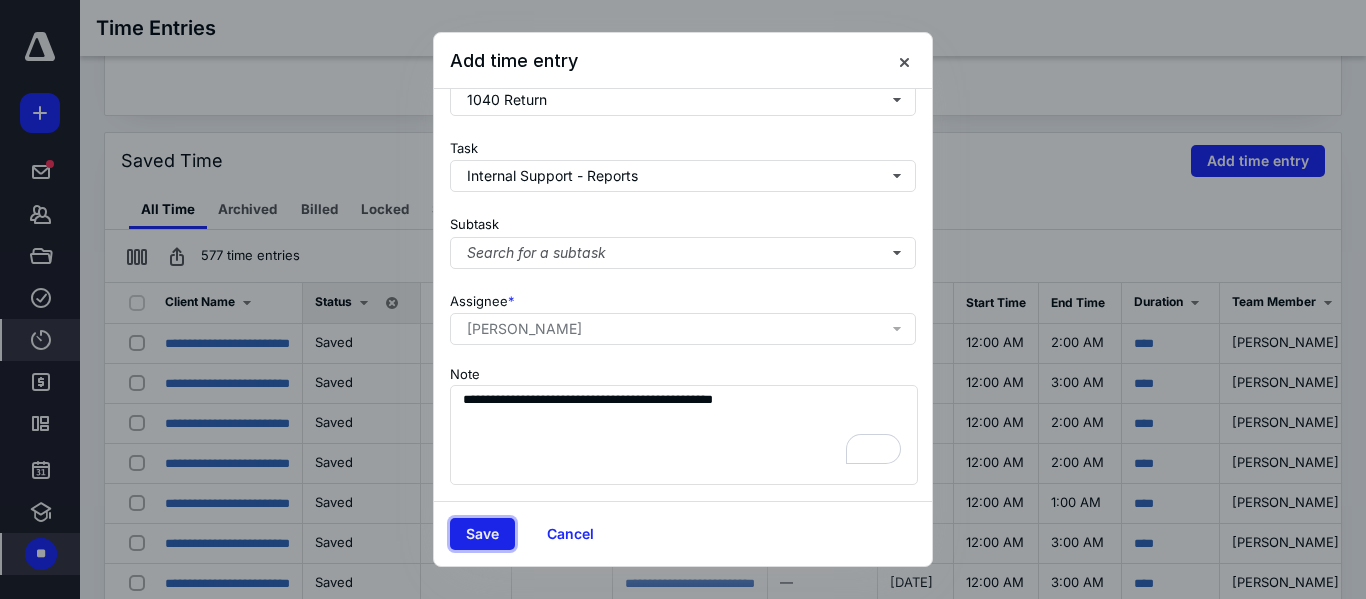 click on "Save" at bounding box center [482, 534] 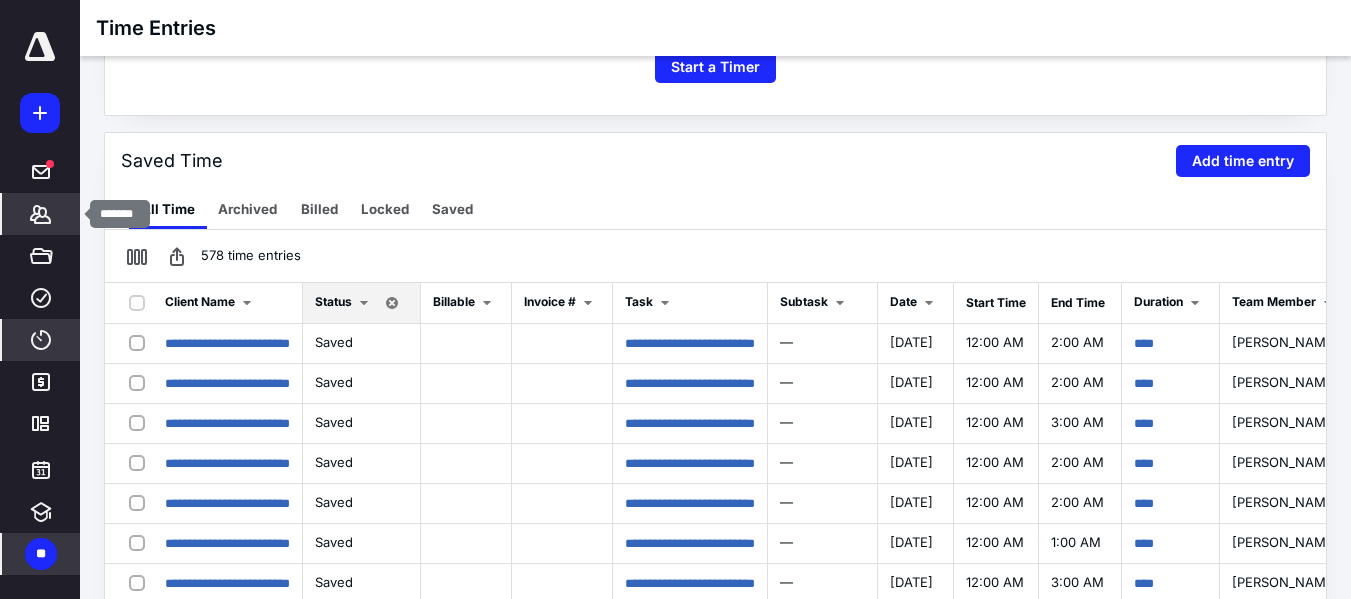 click on "*******" at bounding box center [41, 214] 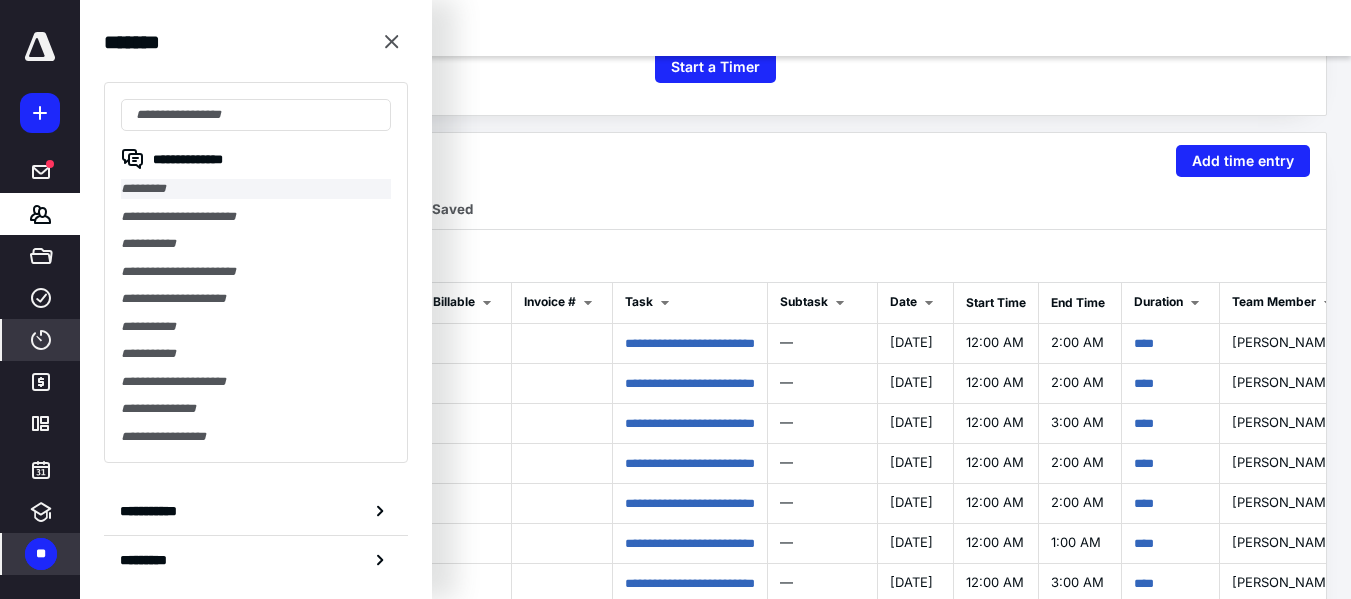 click on "*********" at bounding box center [256, 189] 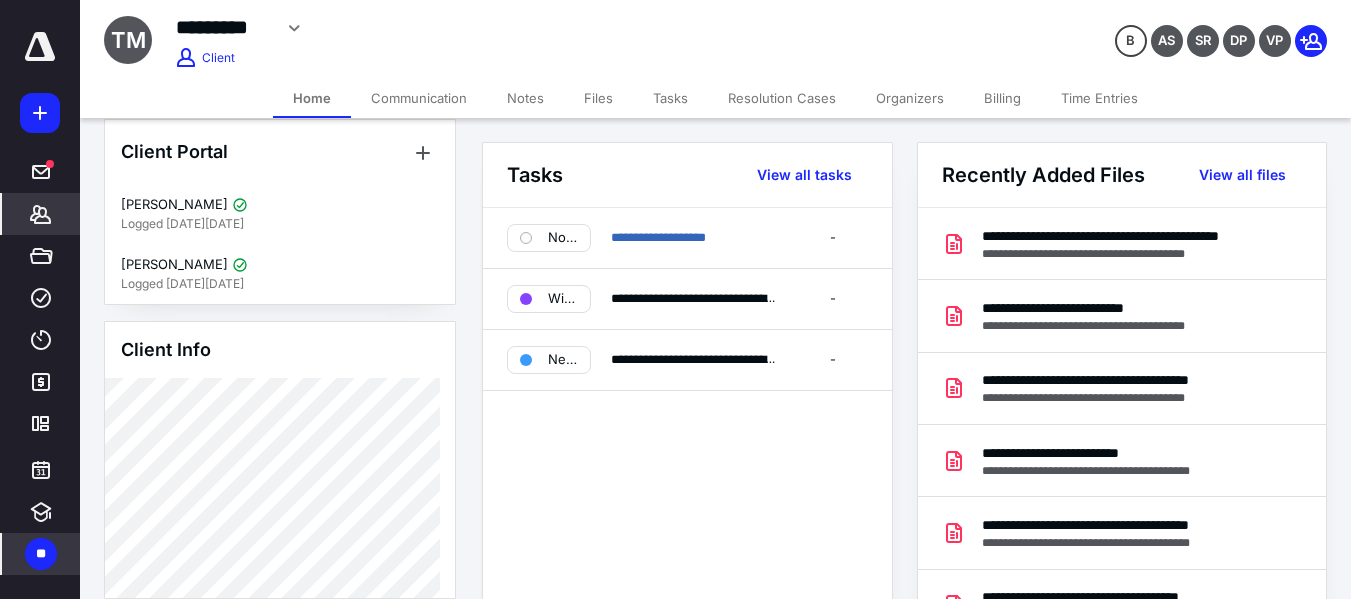 scroll, scrollTop: 0, scrollLeft: 0, axis: both 